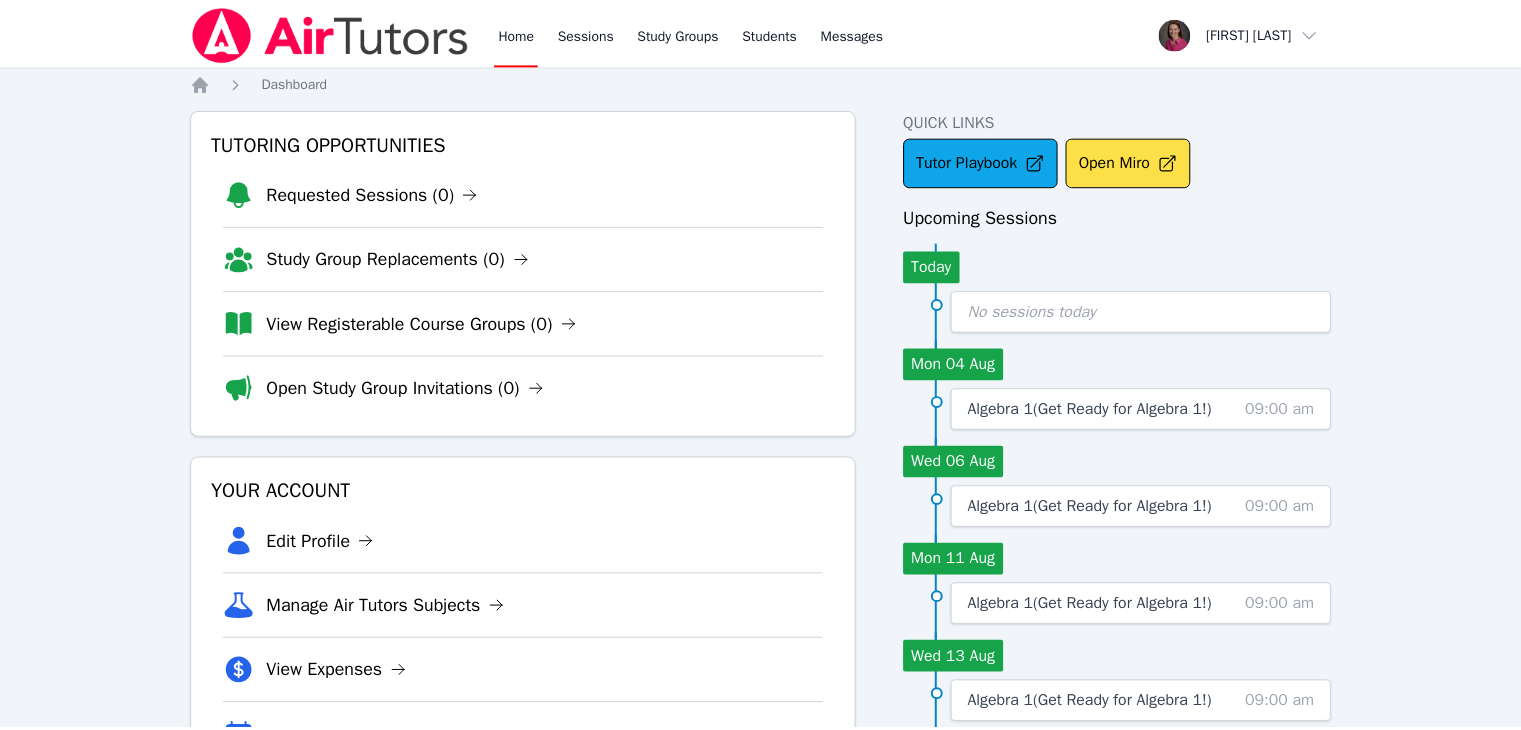 scroll, scrollTop: 0, scrollLeft: 0, axis: both 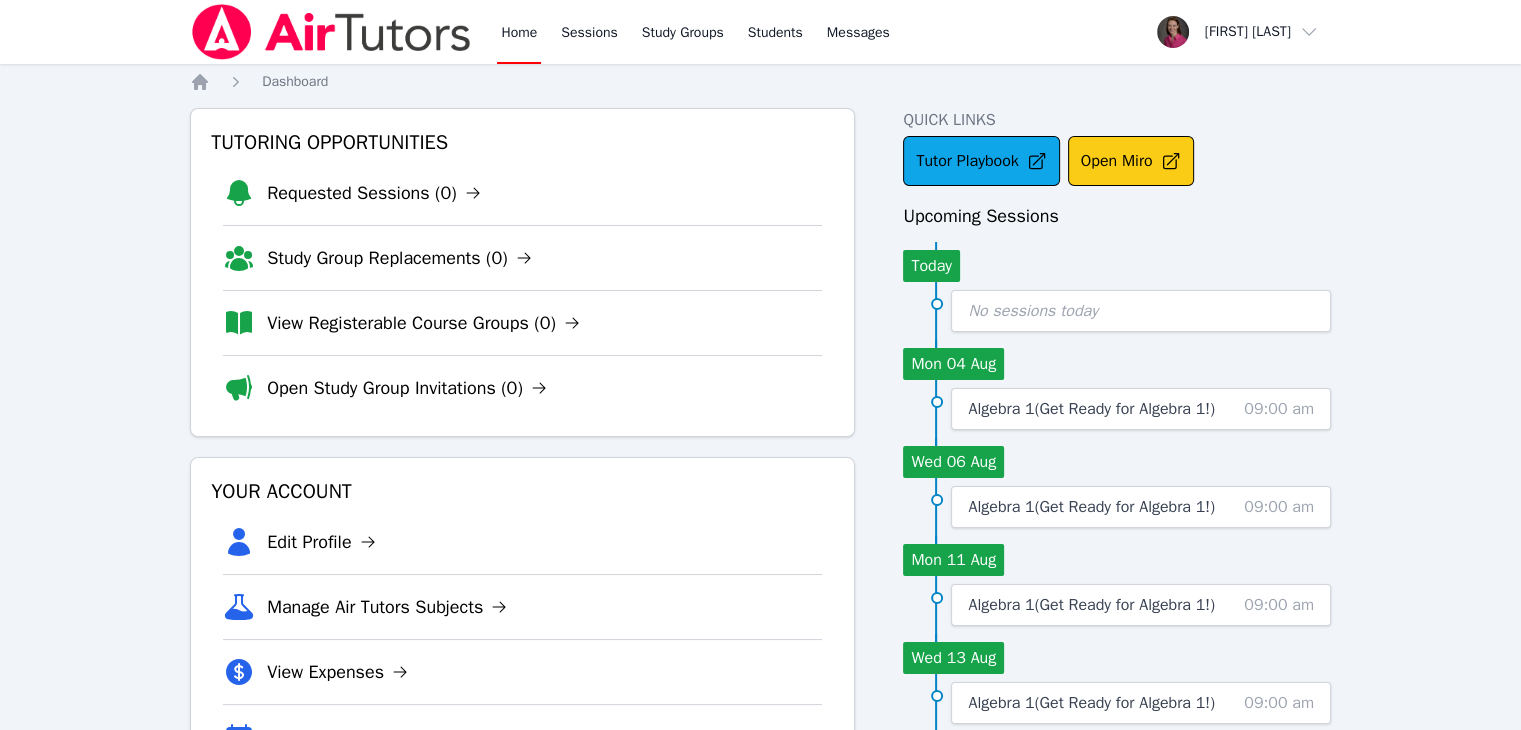 click on "Open Miro" at bounding box center [1131, 161] 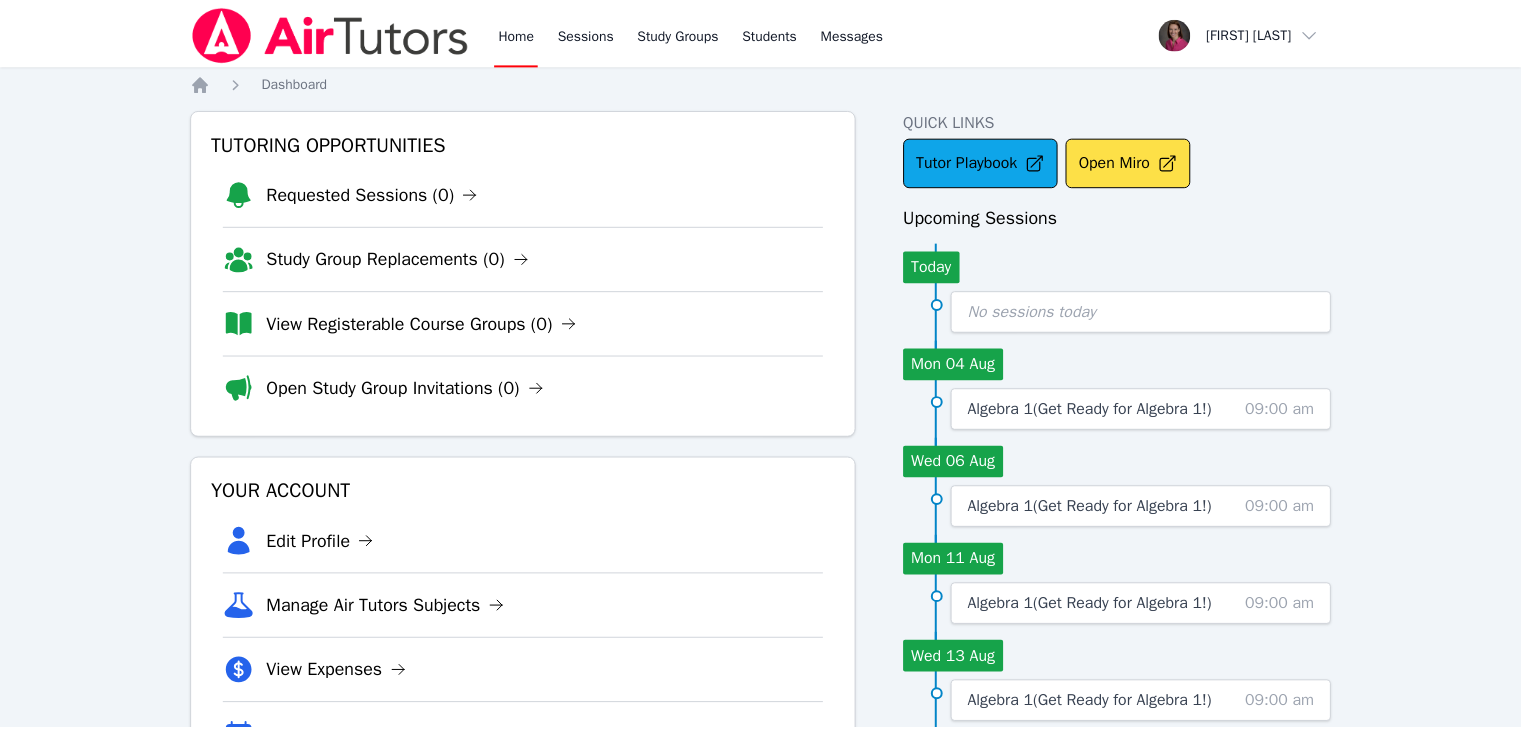 scroll, scrollTop: 0, scrollLeft: 0, axis: both 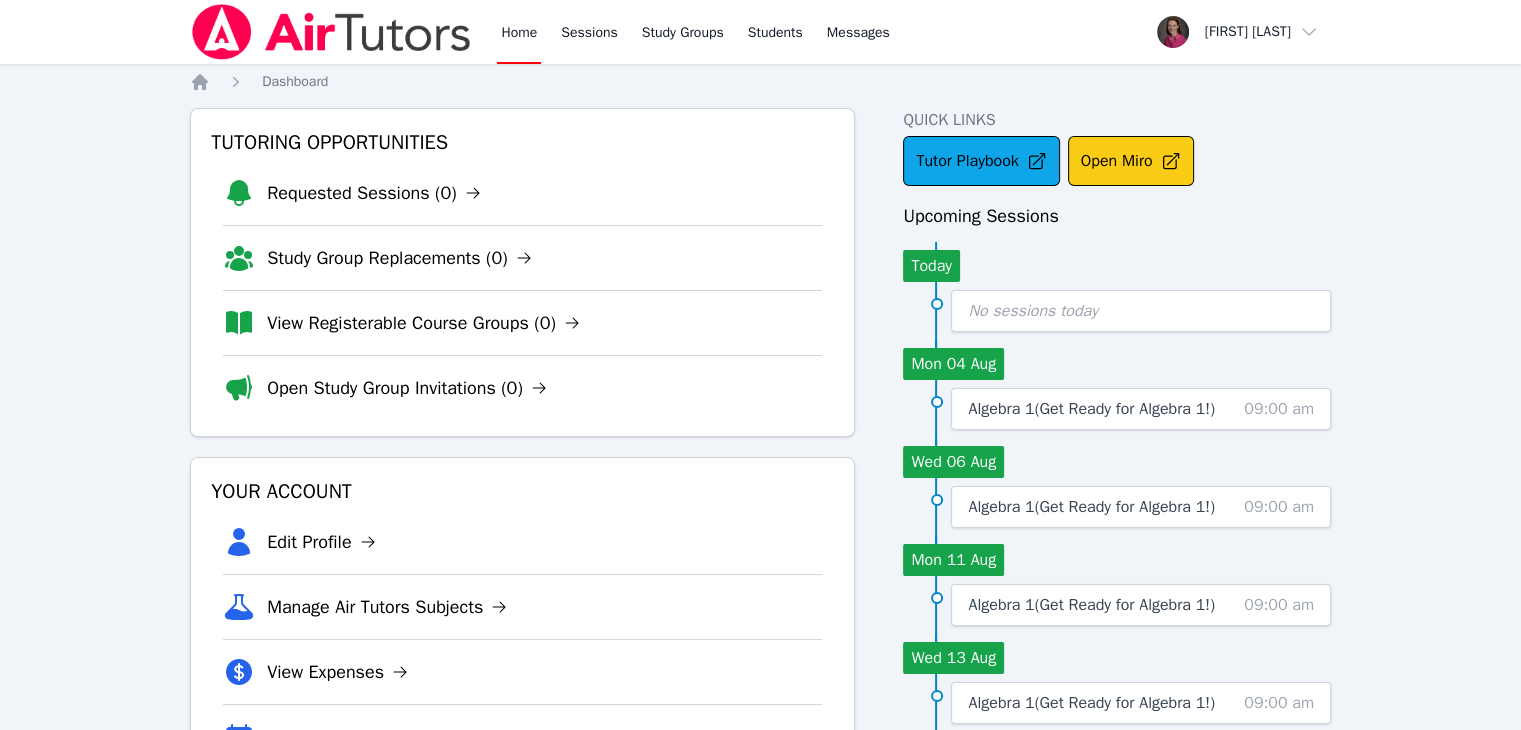 click on "Open Miro" at bounding box center (1131, 161) 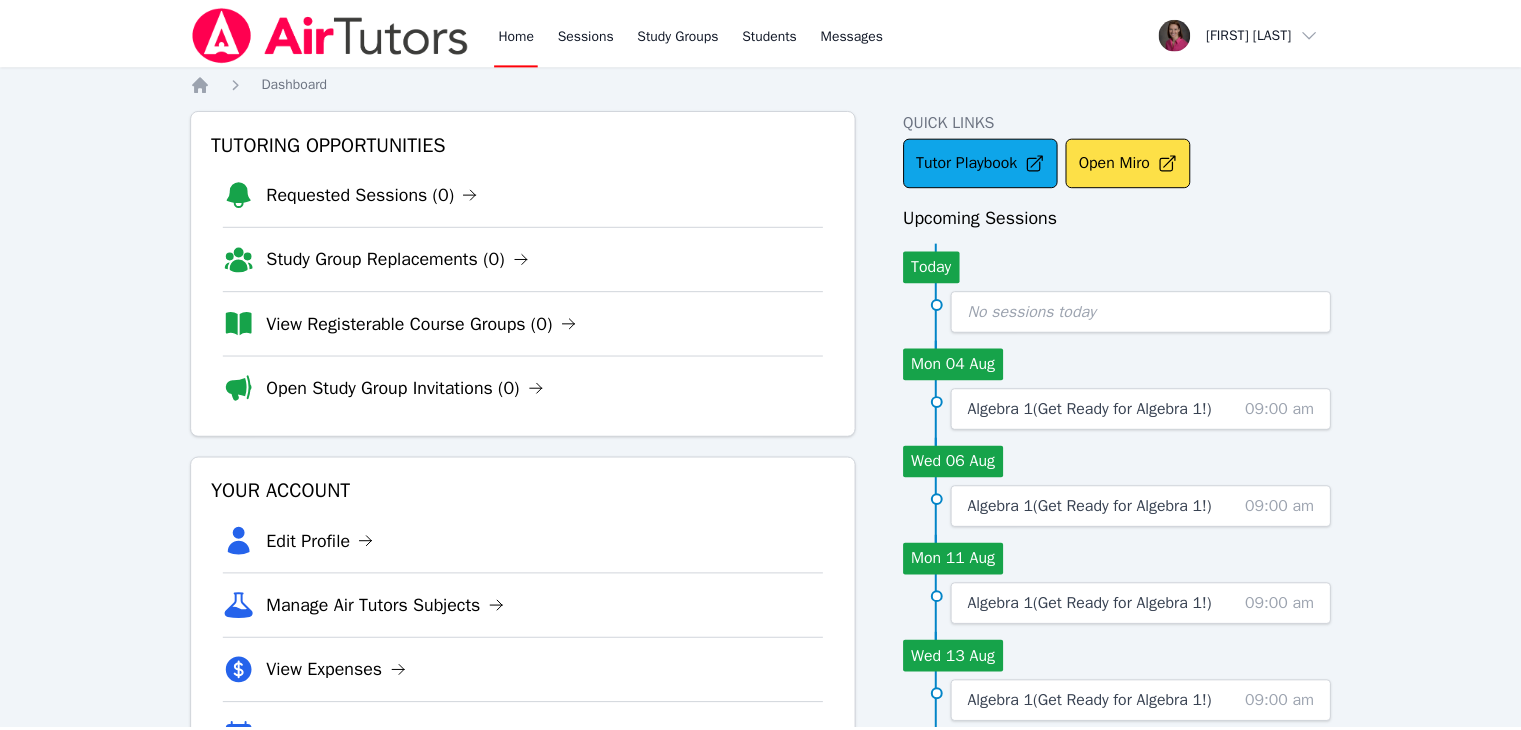 scroll, scrollTop: 0, scrollLeft: 0, axis: both 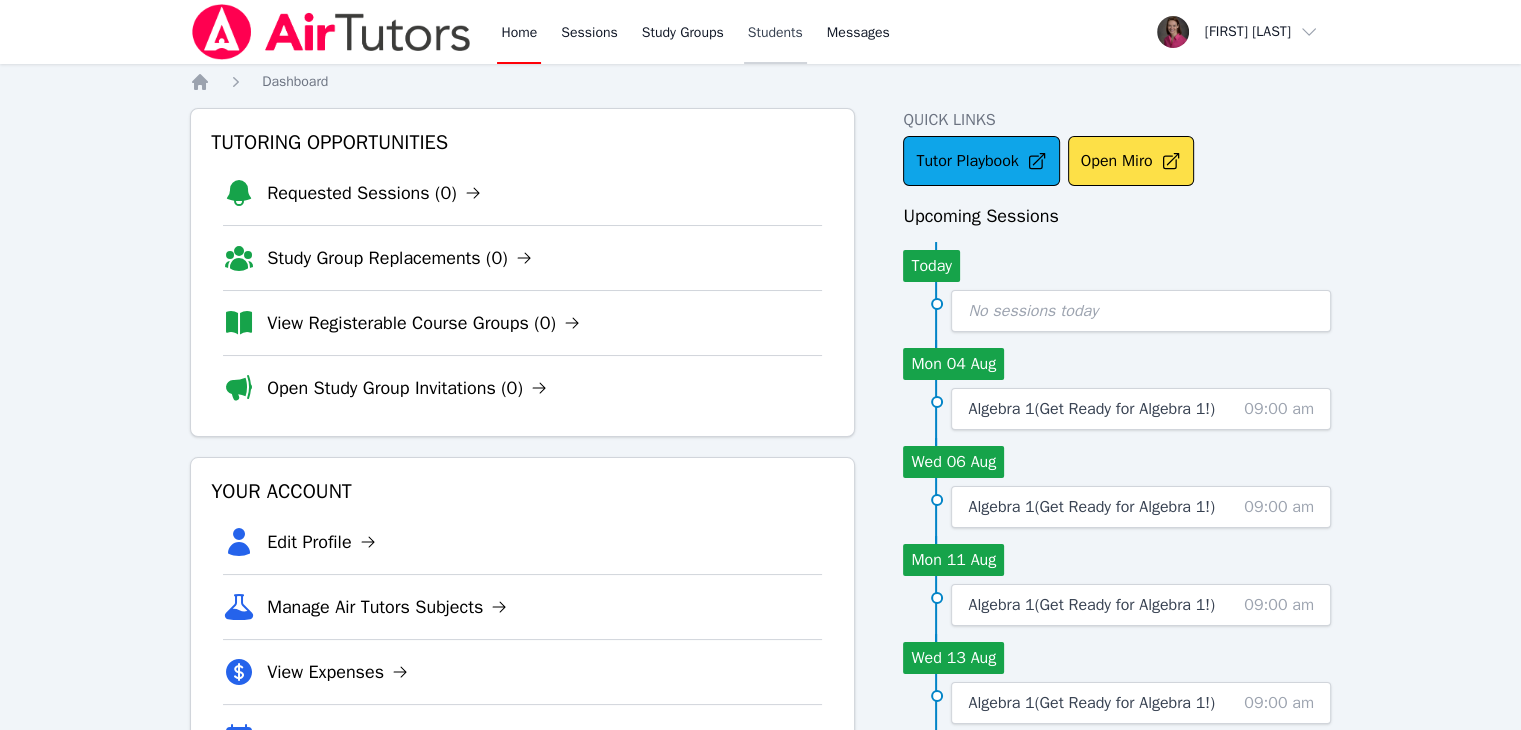 click on "Students" at bounding box center (775, 32) 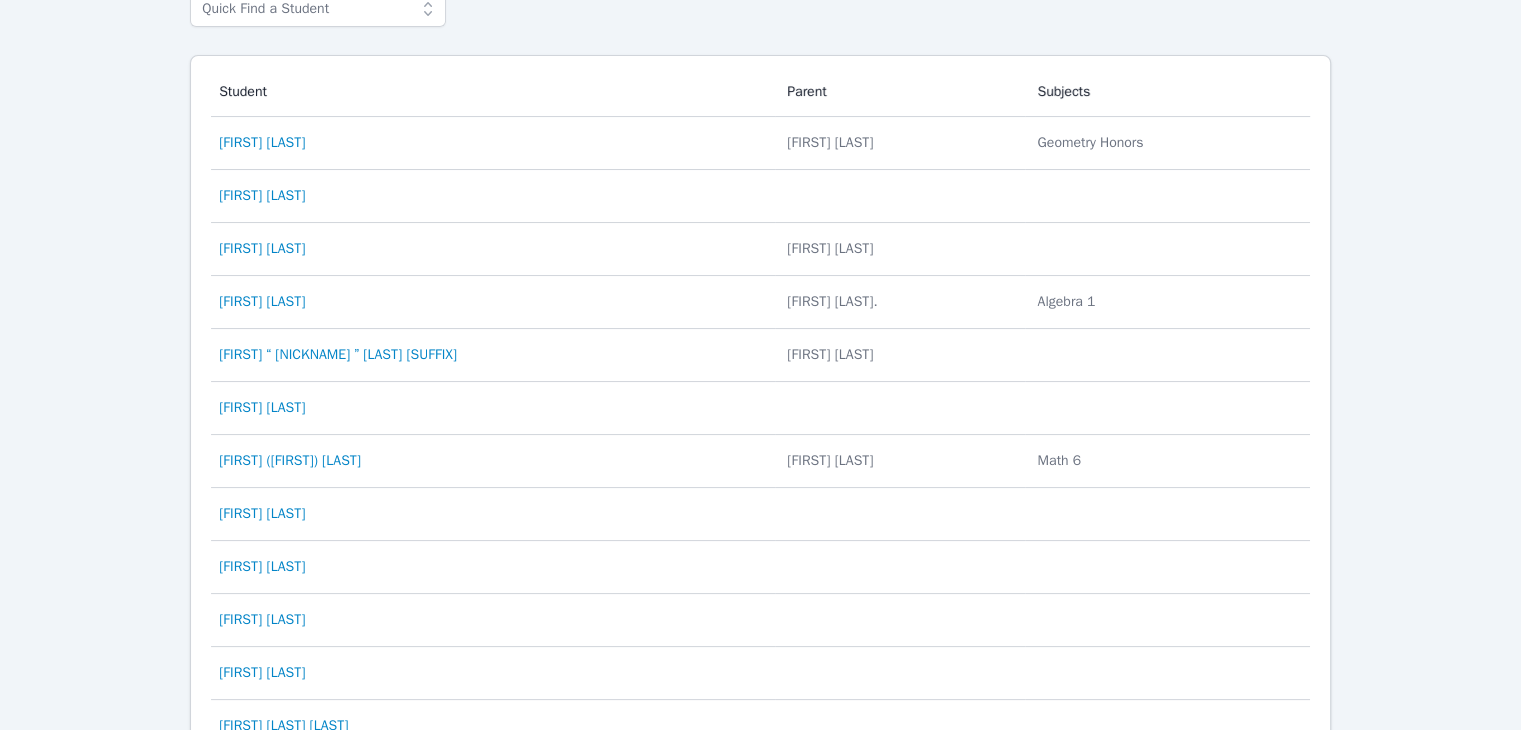 scroll, scrollTop: 200, scrollLeft: 0, axis: vertical 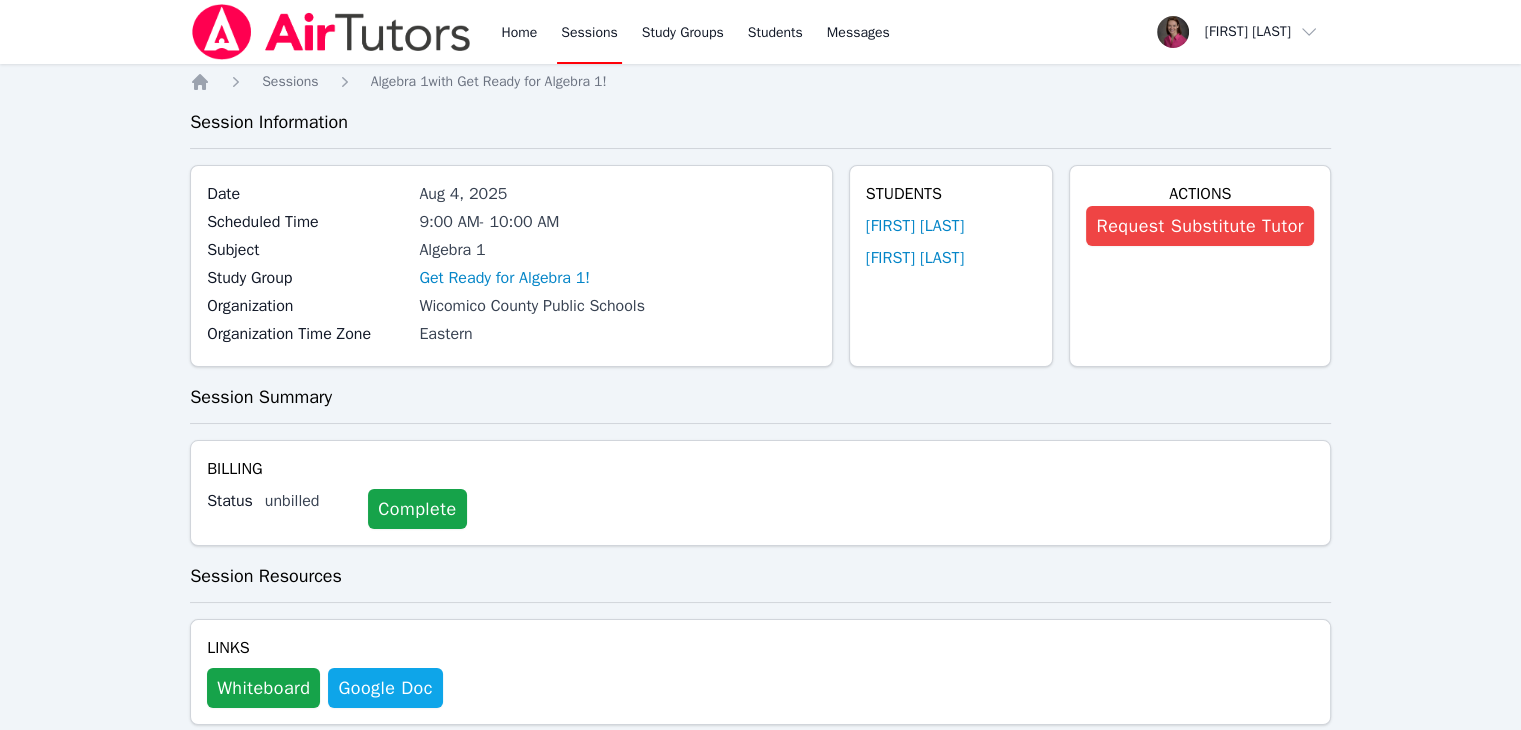 click on "Home Sessions Algebra 1  with   Get Ready for Algebra 1! Session Information Date Aug 4, 2025 Scheduled Time 9:00 AM  -   10:00 AM Subject Algebra 1 Study Group Get Ready for Algebra 1!   Organization [ORGANIZATION] Organization Time Zone [TIMEZONE] Students [FIRST] [LAST] Actions Request Substitute Tutor Session Summary Billing Status unbilled Complete Session Resources Links Whiteboard Hidden Google Doc Current Lesson Resources Full Algebra 1 Curriculum Chapter 1 download resource # 1 1. Variables and Expressions Mark Worksheet Completed All Lesson Plans Full Algebra 1 Curriculum Show Topics" at bounding box center (760, 617) 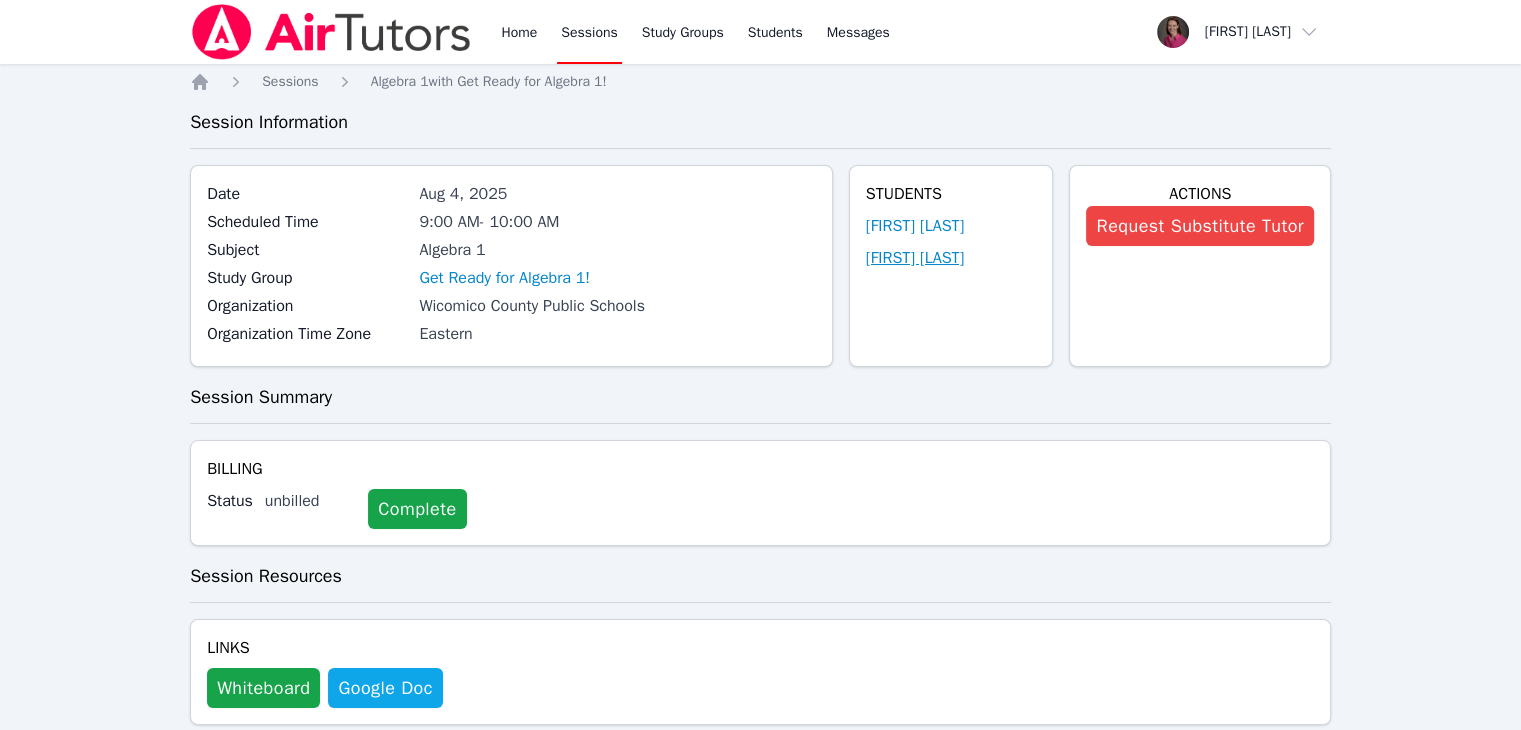 click on "[FIRST] [LAST]" at bounding box center [915, 258] 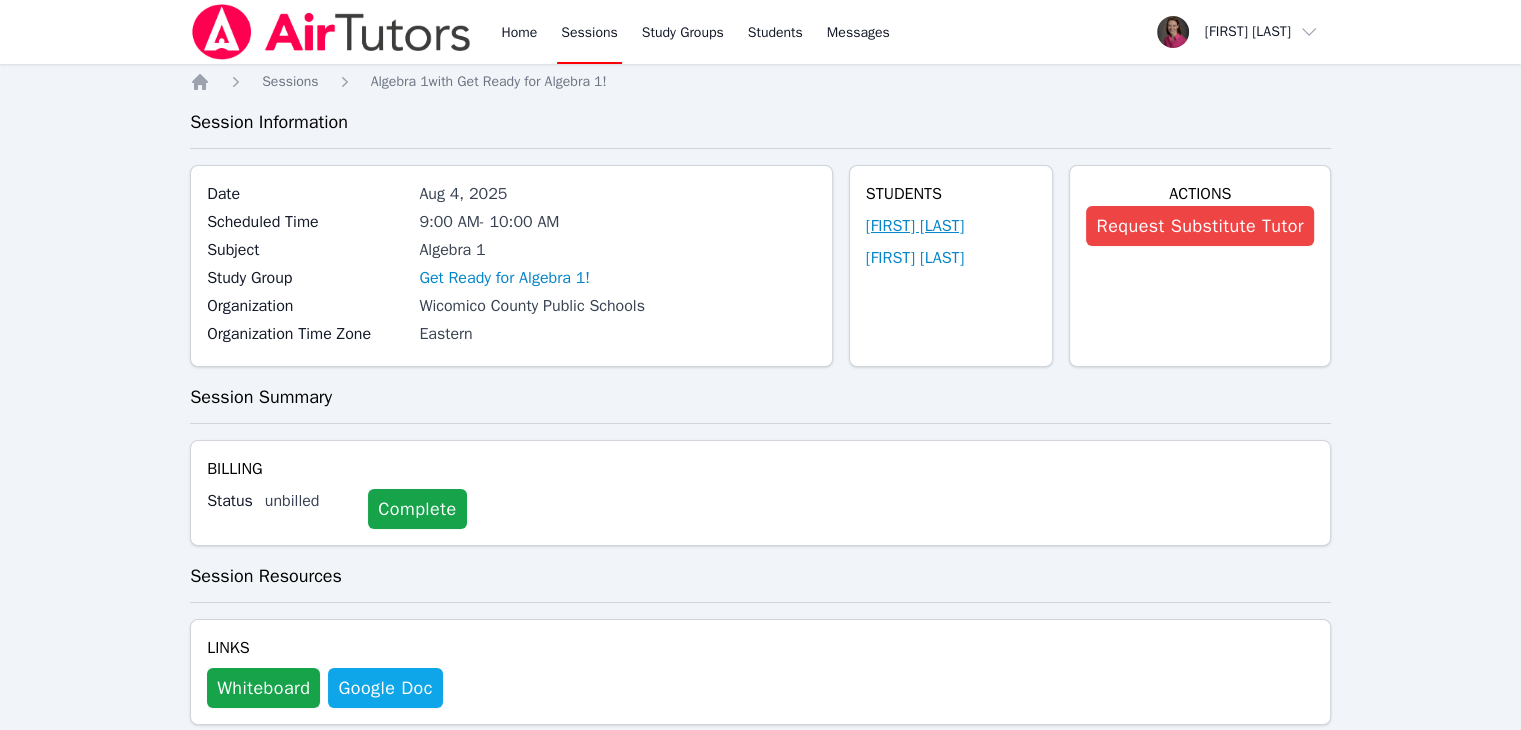 click on "[FIRST] [LAST]" at bounding box center [915, 226] 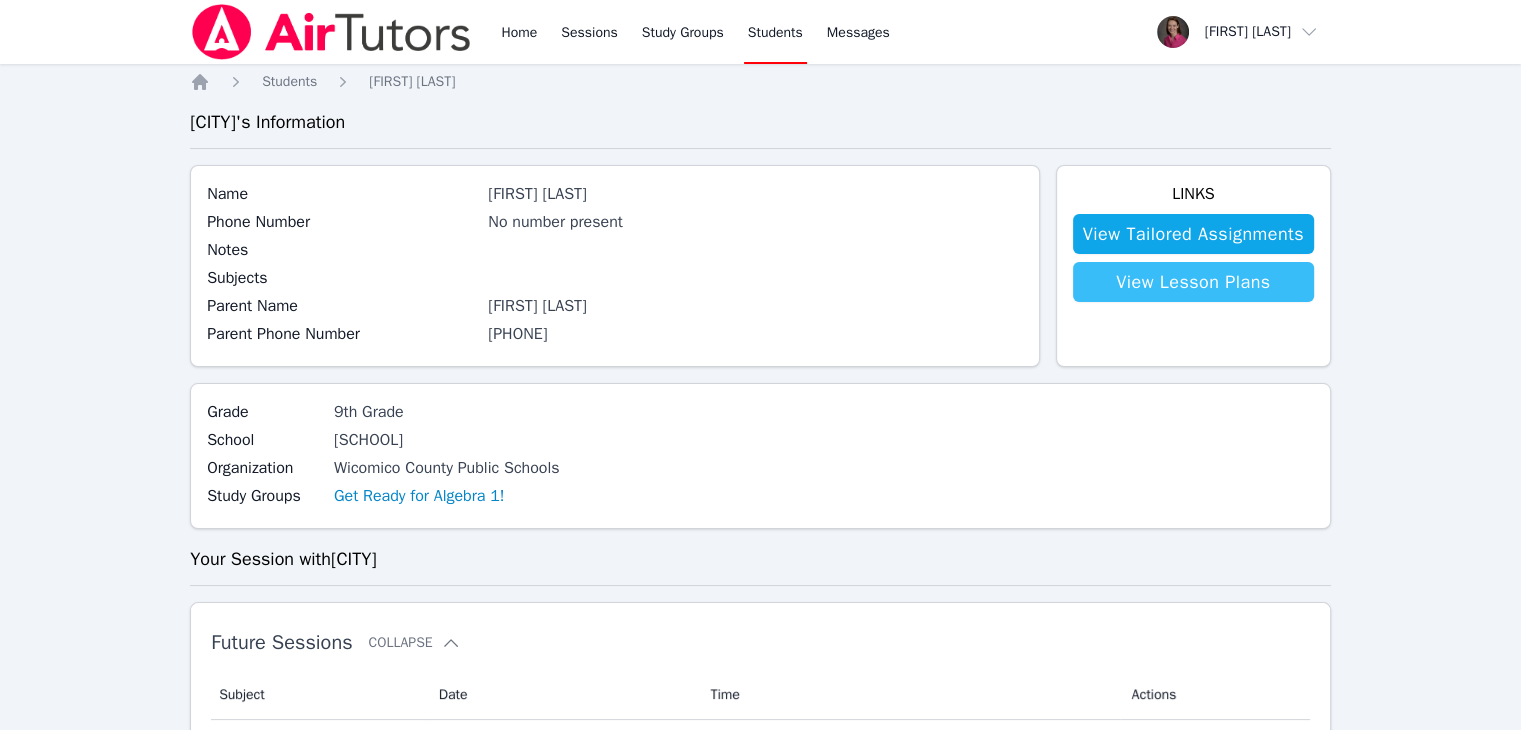 click on "View Lesson Plans" at bounding box center (1193, 282) 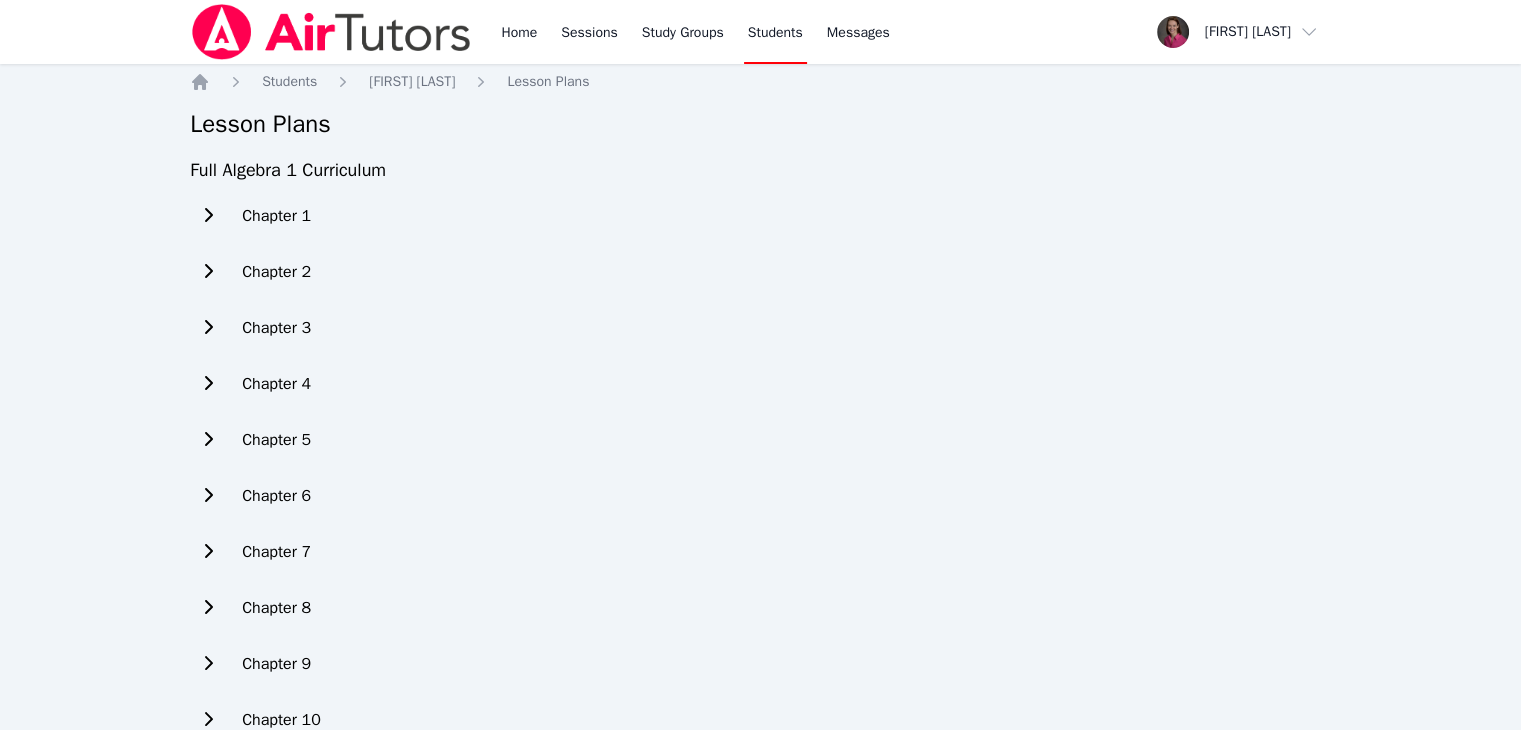 click 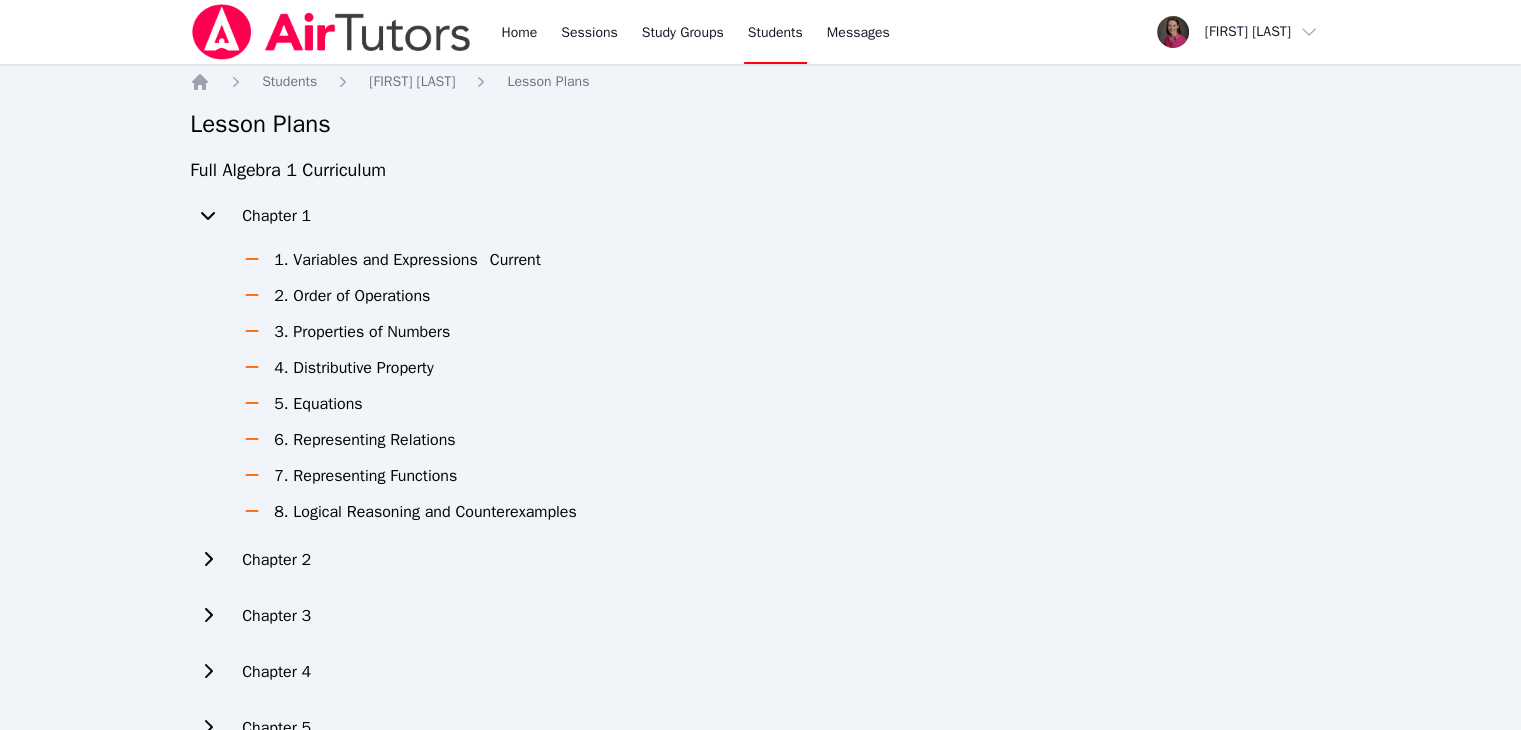click 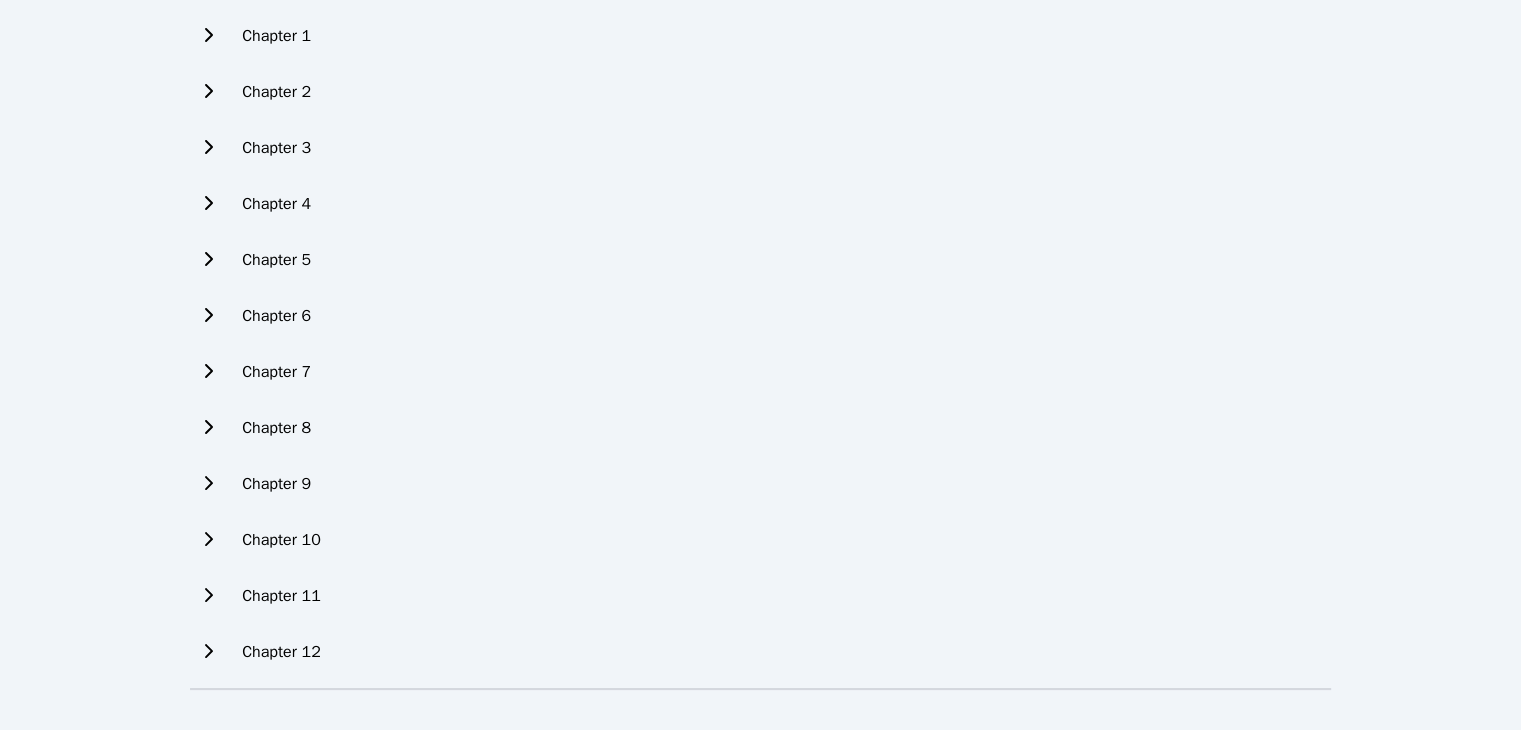 scroll, scrollTop: 0, scrollLeft: 0, axis: both 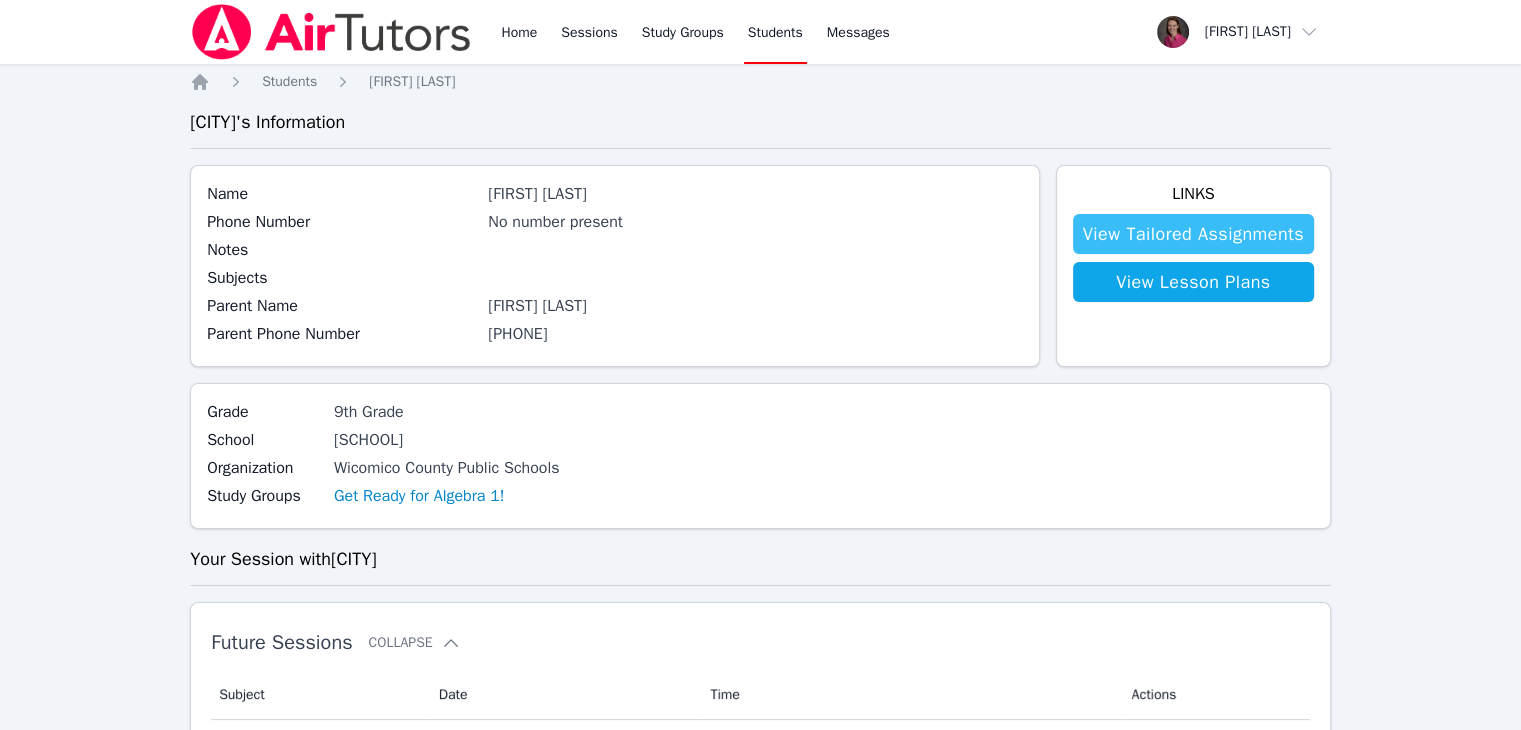 click on "View Tailored Assignments" at bounding box center (1193, 234) 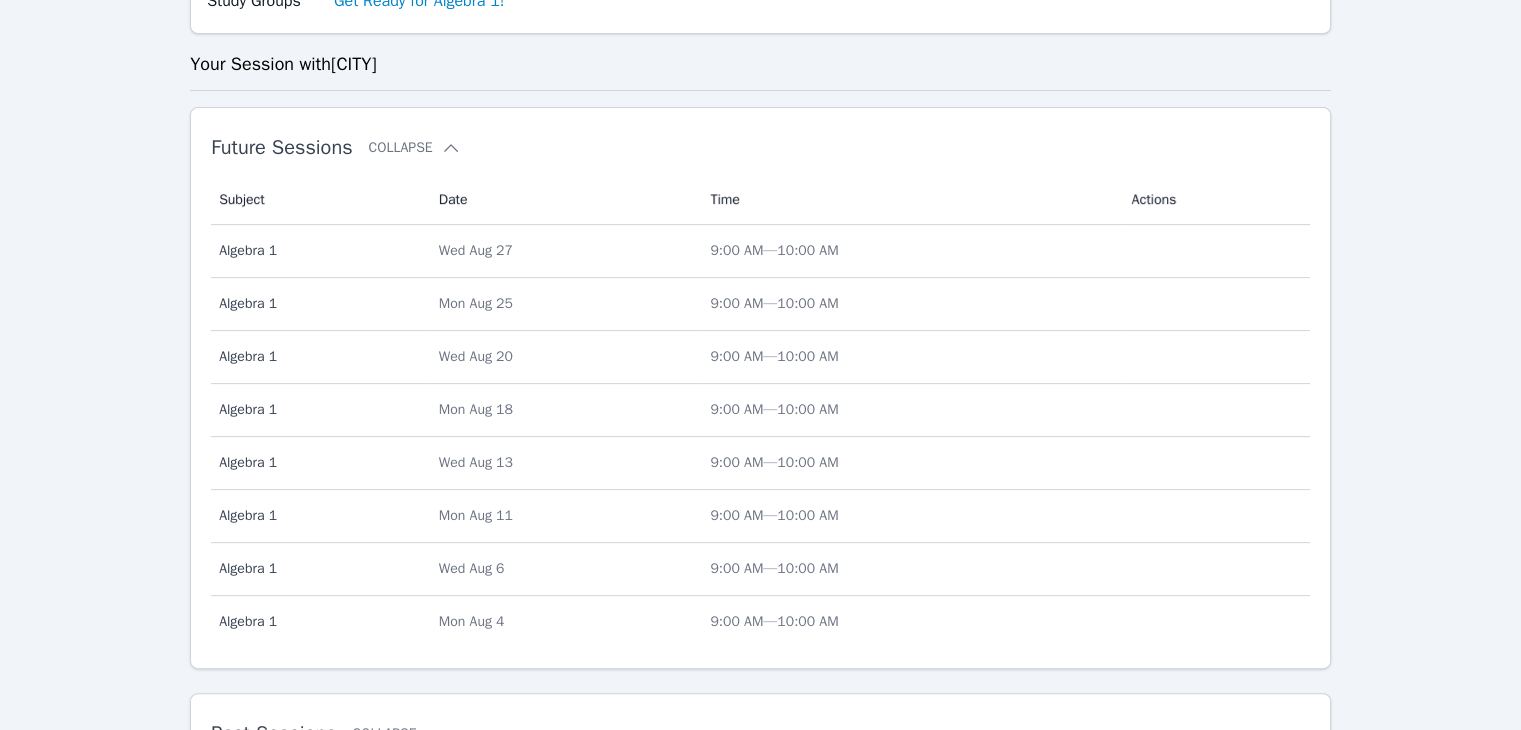 scroll, scrollTop: 500, scrollLeft: 0, axis: vertical 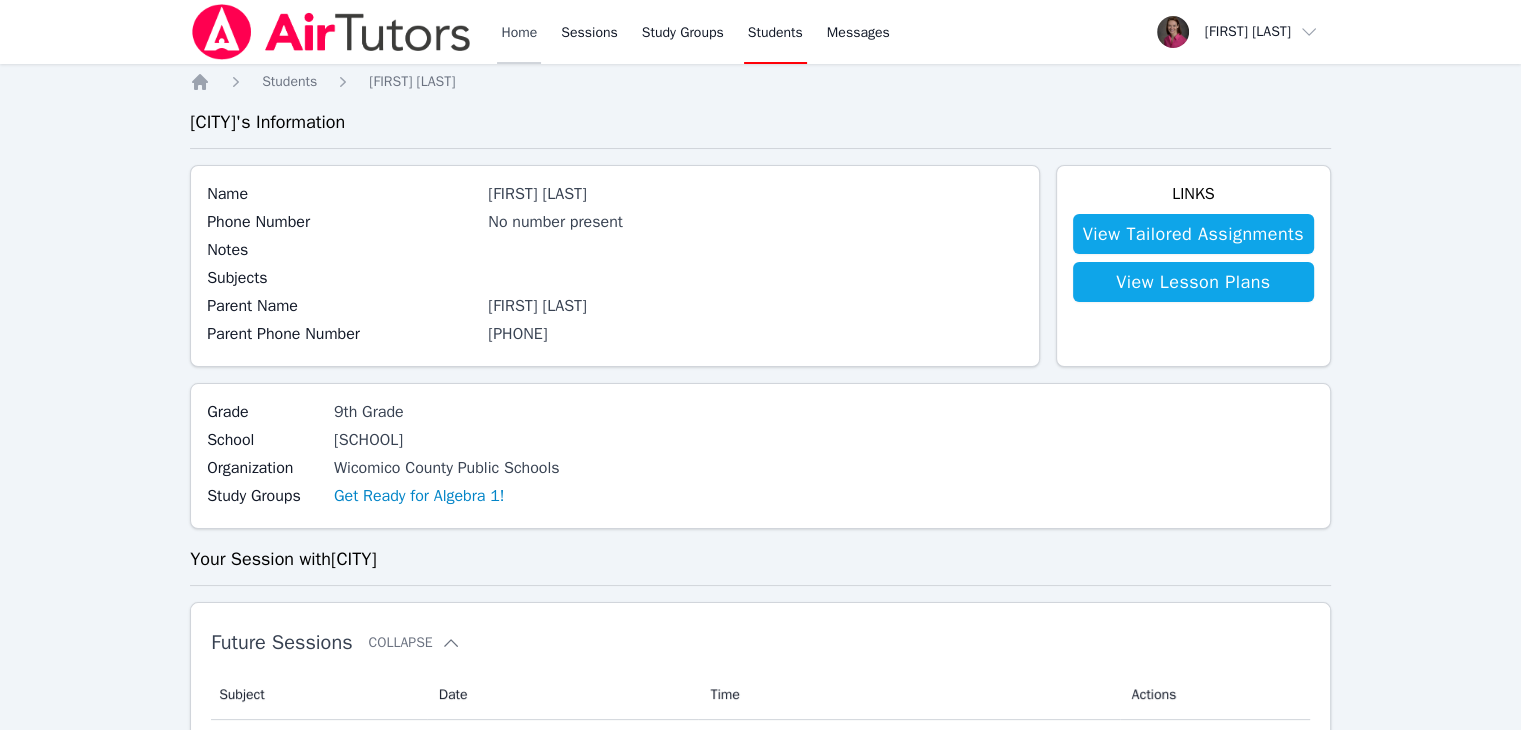 click on "Home" at bounding box center (519, 32) 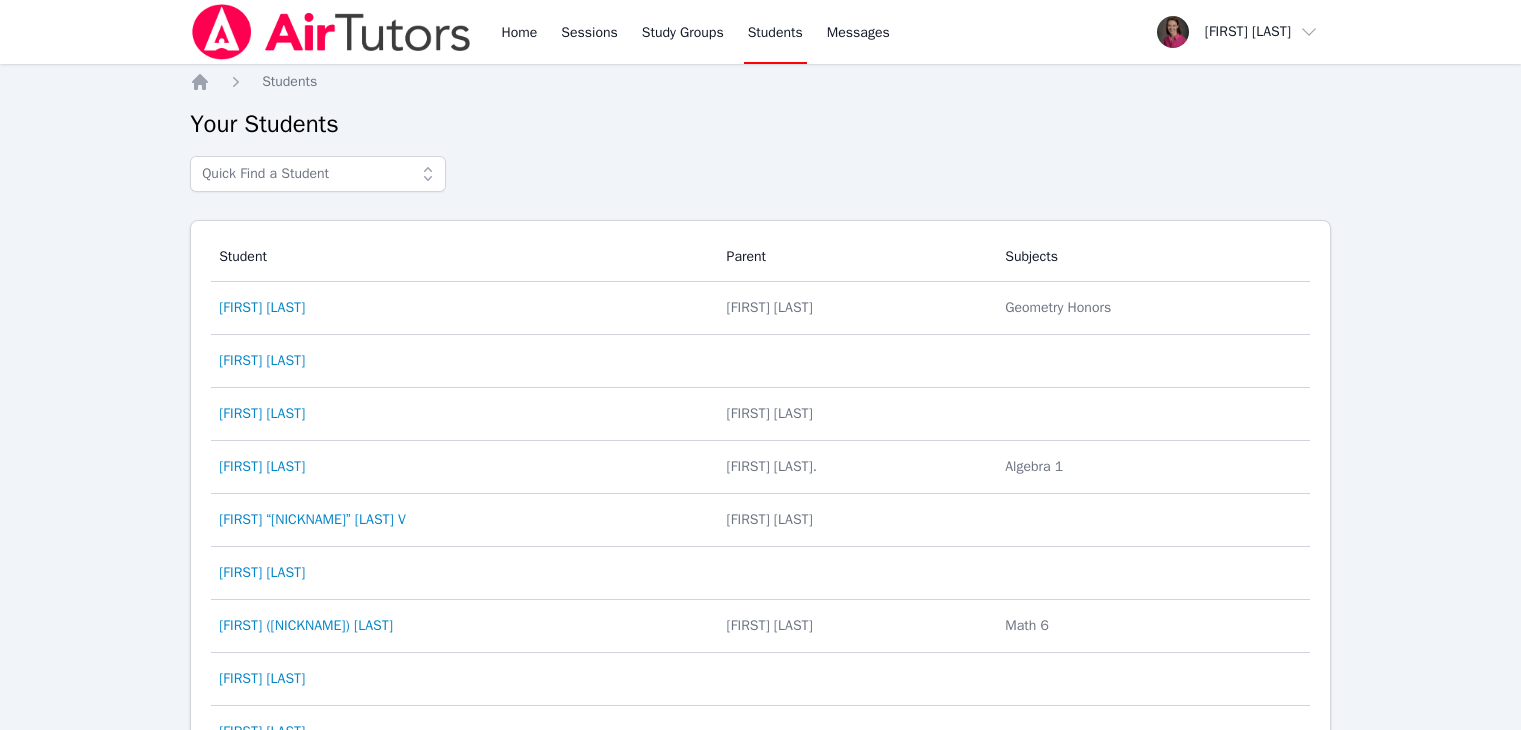 scroll, scrollTop: 200, scrollLeft: 0, axis: vertical 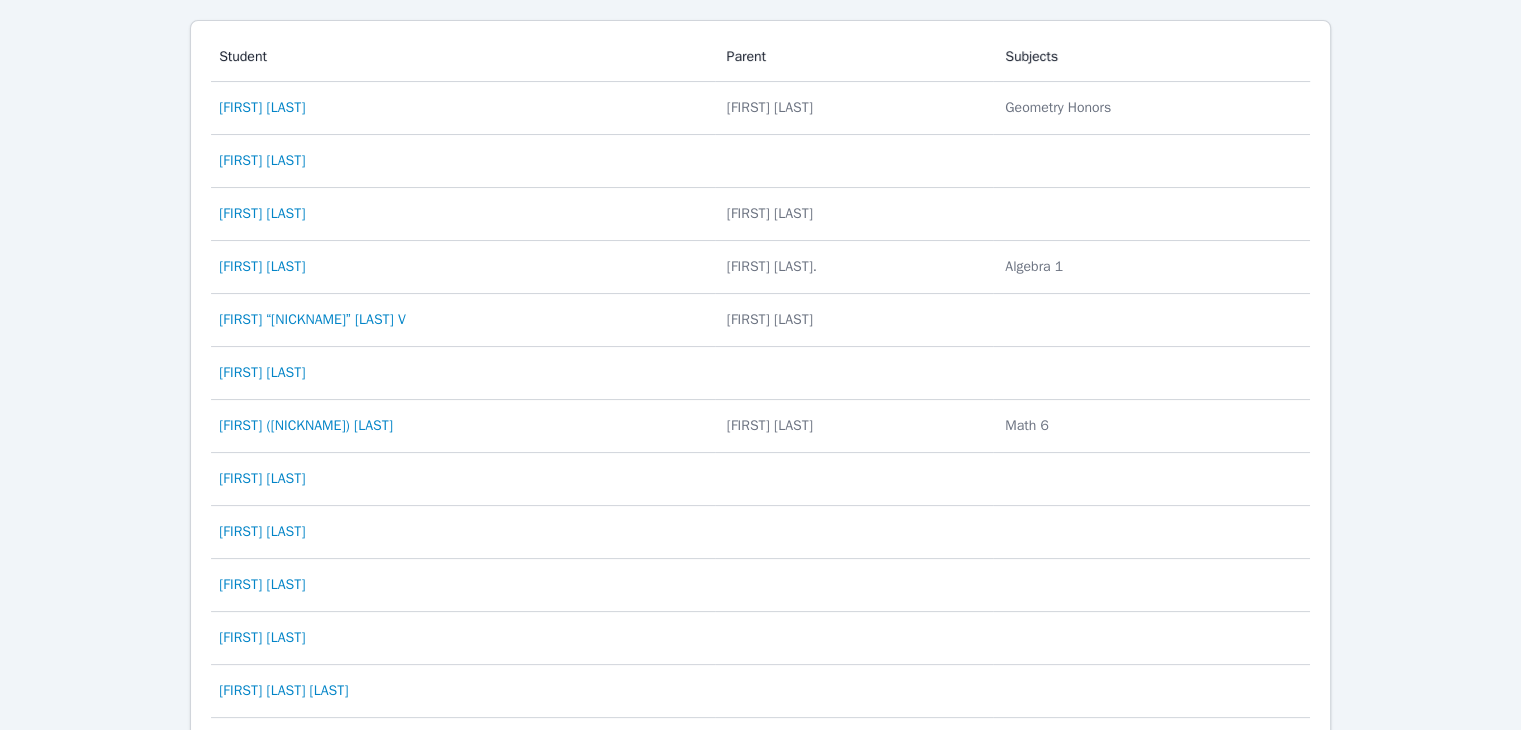 click on "Home Sessions Study Groups Students Messages Open user menu Rebecca Miller Open main menu Home Students Your Students Student Parent Subjects Student elijah Valle   Parent Jatziri Valle Subjects Geometry Honors Student RHIYA RAMOS   Parent Subjects Student Abigail Aguirre   Parent Joanna Galvez Subjects Student Jemma Reale   Parent Jeanette Reale. Subjects Algebra 1 Student Emil  “Hunter” Goellner V   Parent Robin Goellner Subjects Student Morgan Wyse   Parent Subjects Student Corynn (Falisha) Skillern   Parent Megan Skillern Subjects Math 6 Student Sergio Franco   Parent Subjects Student Larissa Ponce   Parent Subjects Student Jonathan Bonilla   Parent Subjects Student Mia Garcia   Parent Subjects Student Angel Rodriguez Tobaldo   Parent Subjects Student Erin Sanchez   Parent Subjects Student Kimberly Gutierrez   Parent Subjects Student Jayden Hernandez   Parent Subjects Student Jacob Elster   Parent Bob Elster Subjects Biology Algebra 1 Student Lincoln Skillern   Parent Megan Skillern Subjects Math 8" at bounding box center (760, 674) 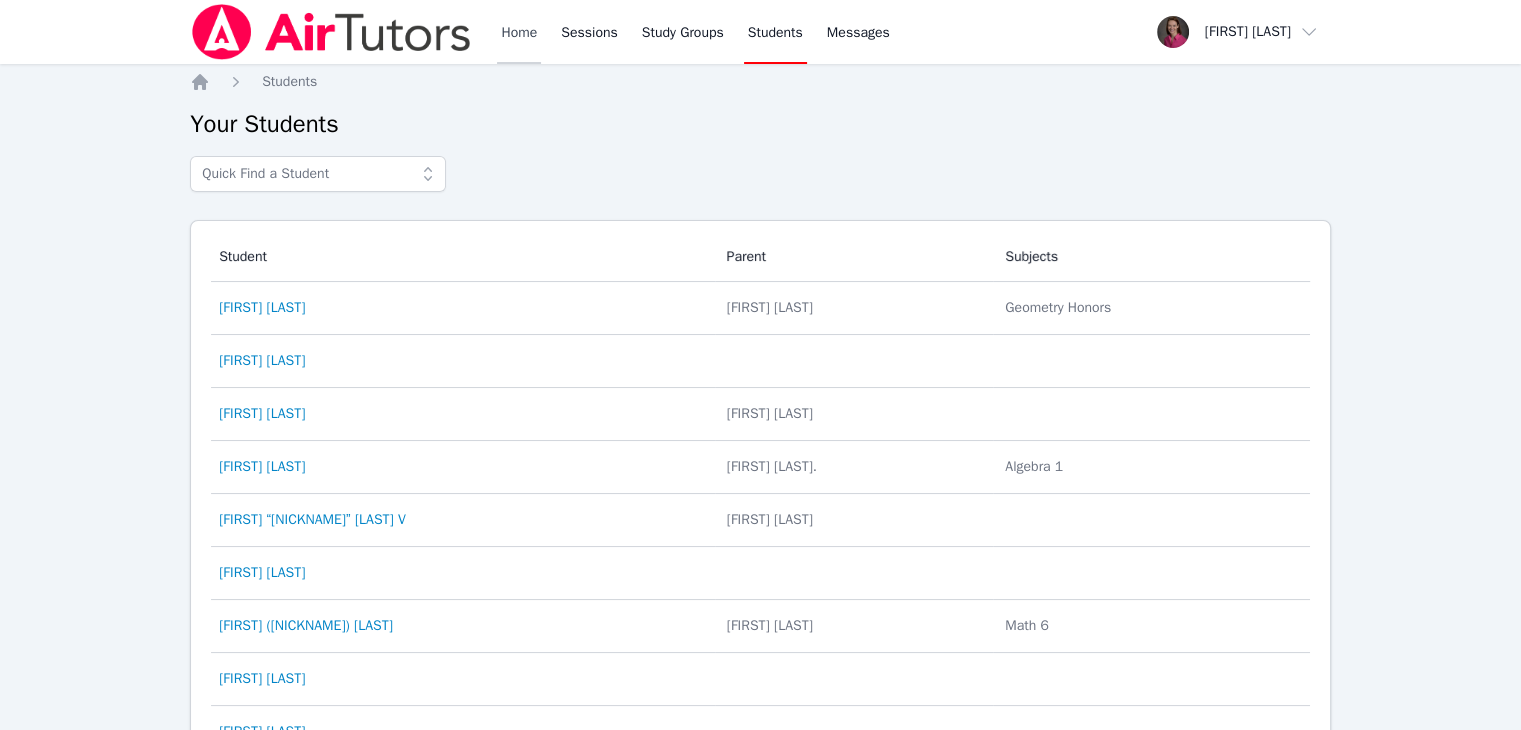 click on "Home" at bounding box center (519, 32) 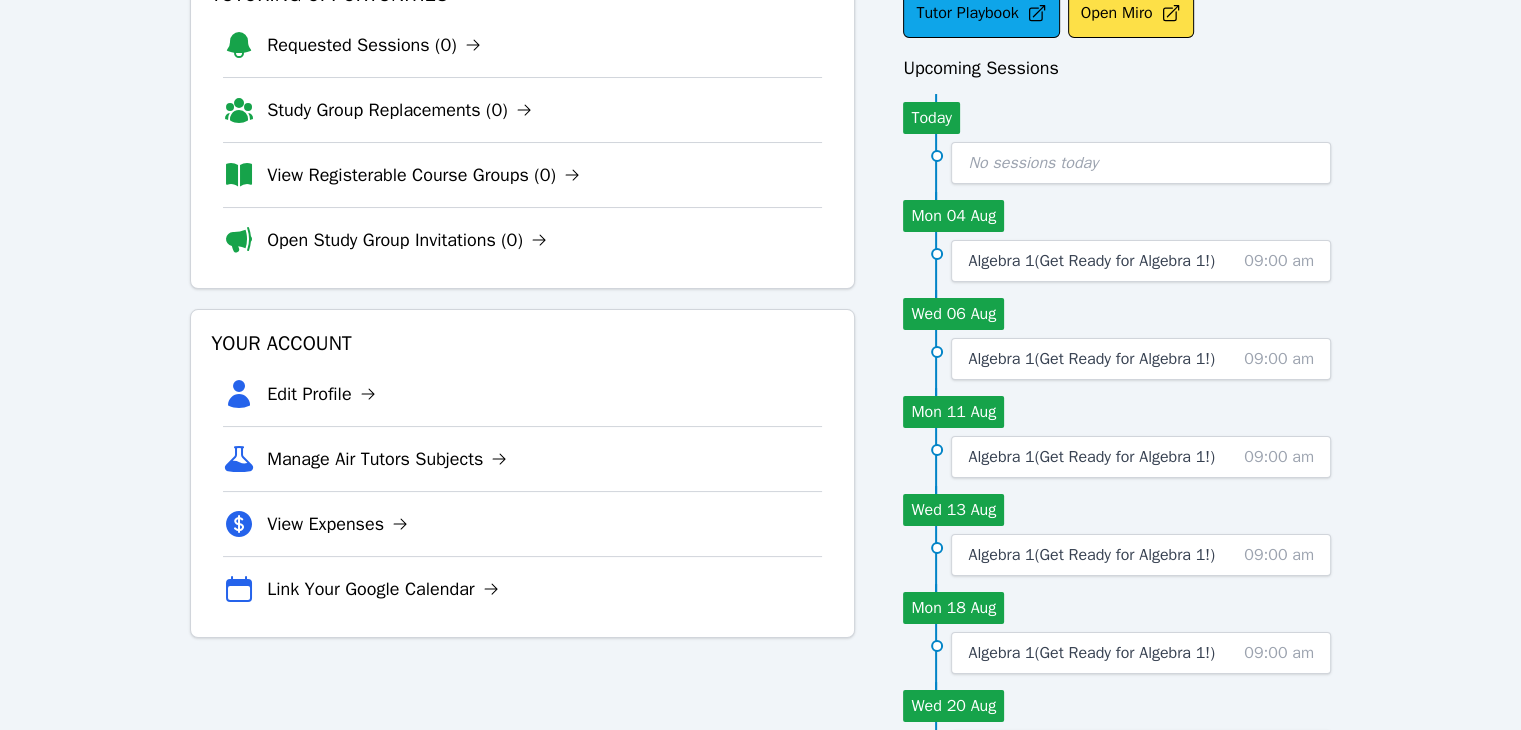 scroll, scrollTop: 157, scrollLeft: 0, axis: vertical 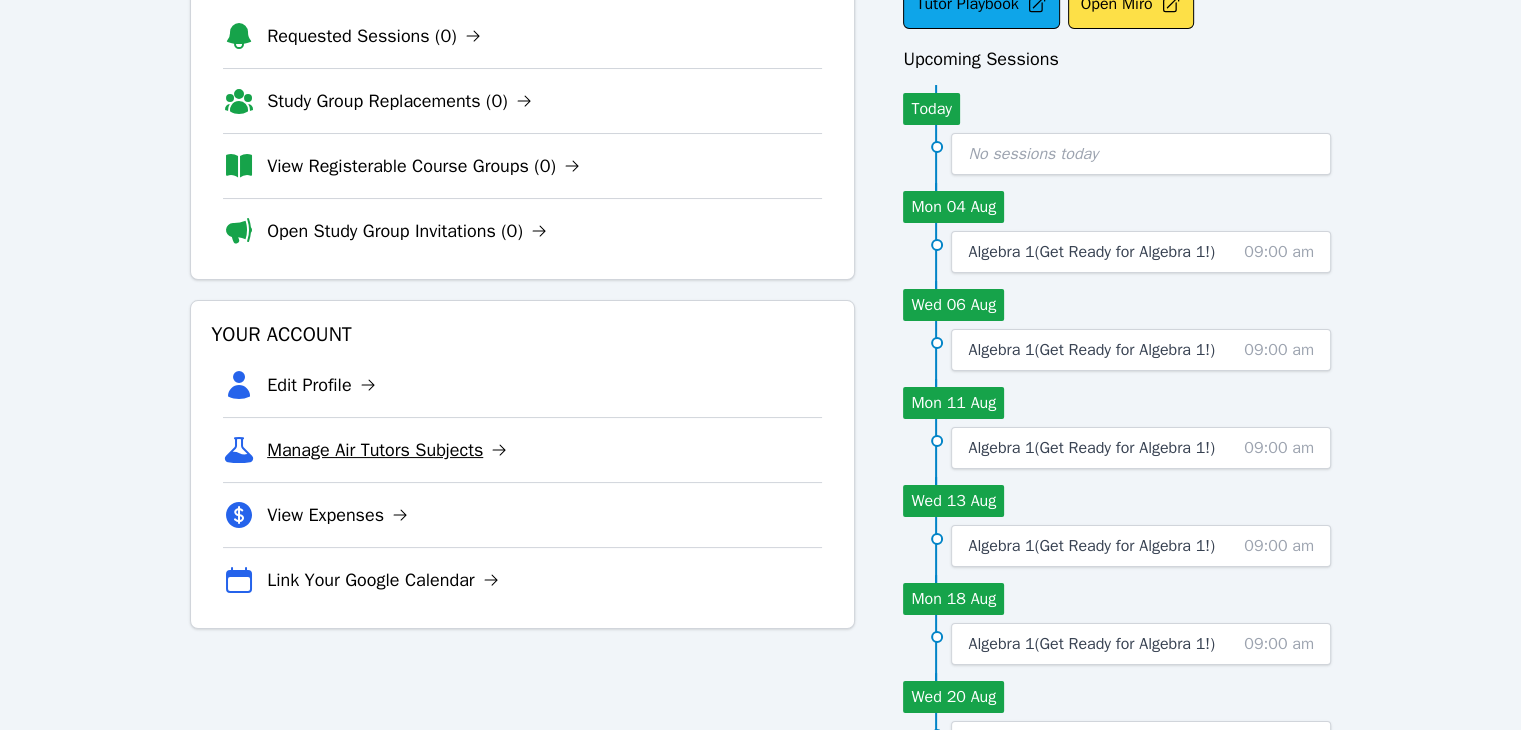 click on "Manage Air Tutors Subjects" at bounding box center [387, 450] 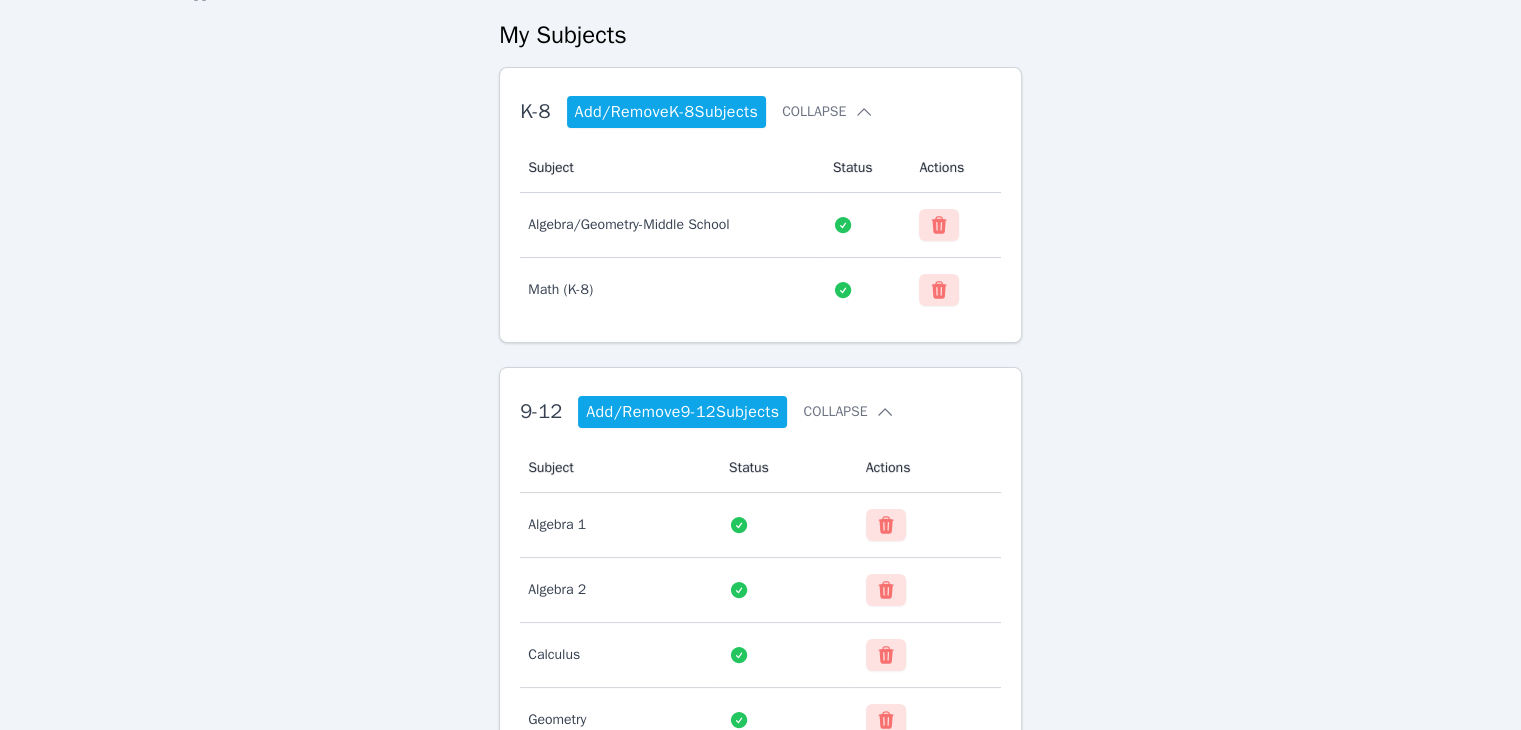 scroll, scrollTop: 0, scrollLeft: 0, axis: both 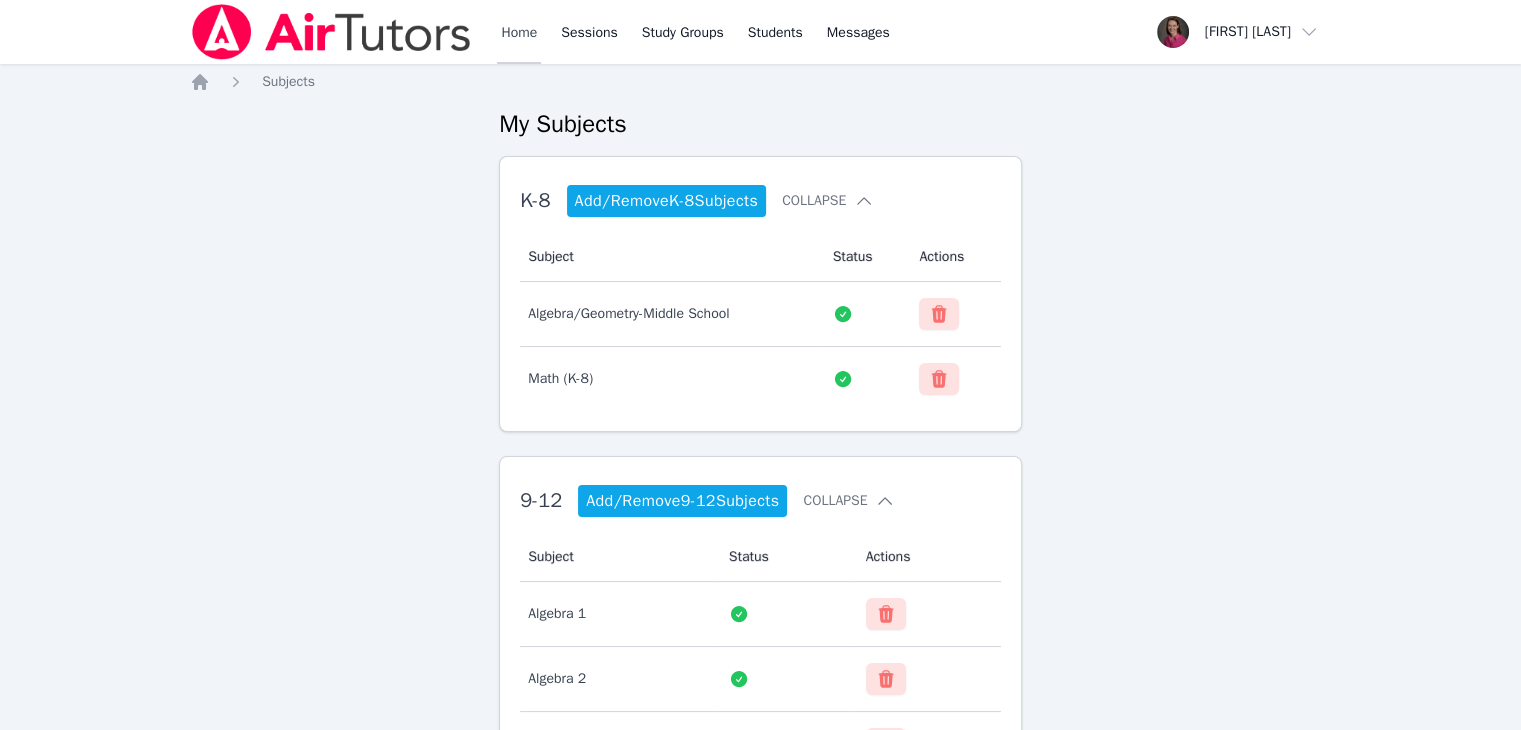 click on "Home" at bounding box center [519, 32] 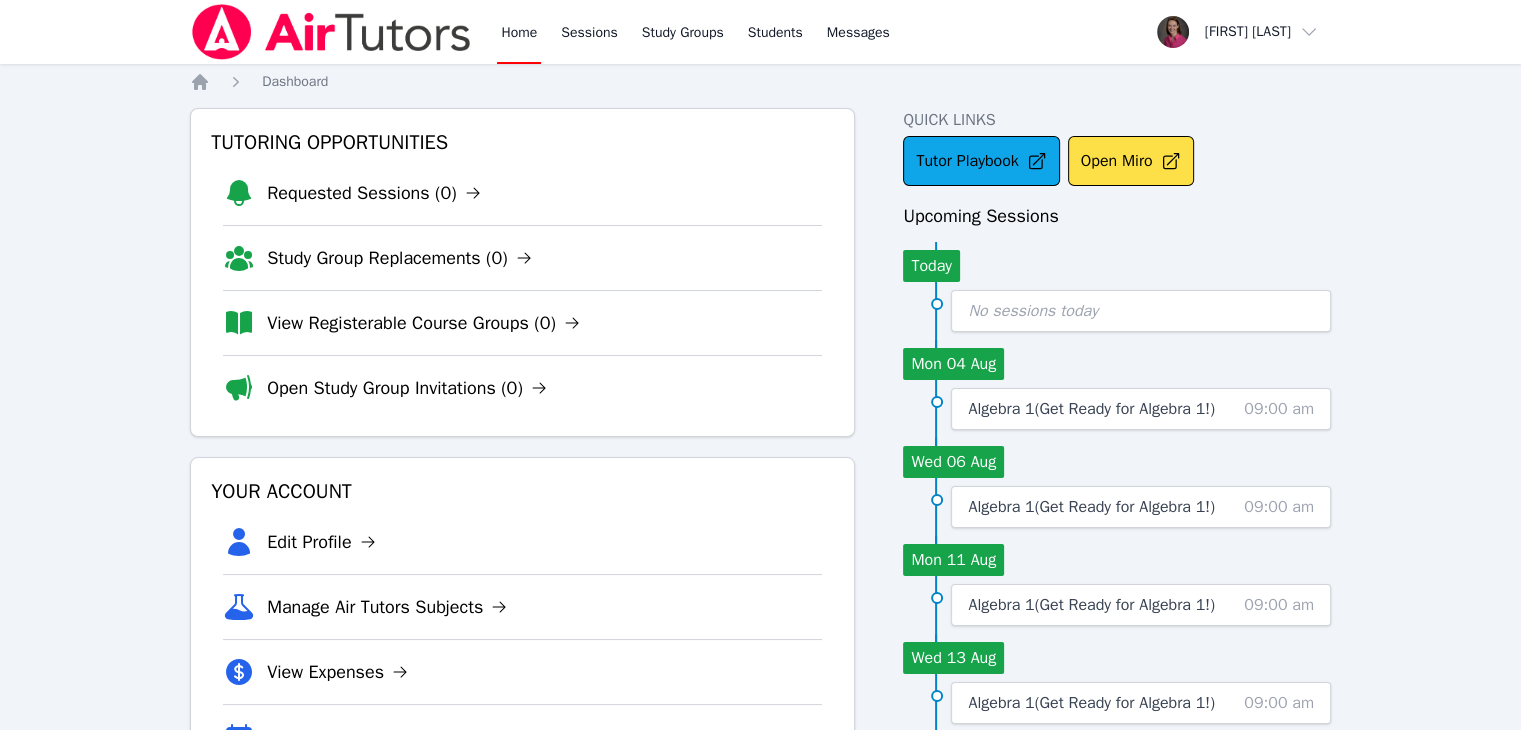 drag, startPoint x: 1513, startPoint y: 121, endPoint x: 1495, endPoint y: 201, distance: 82 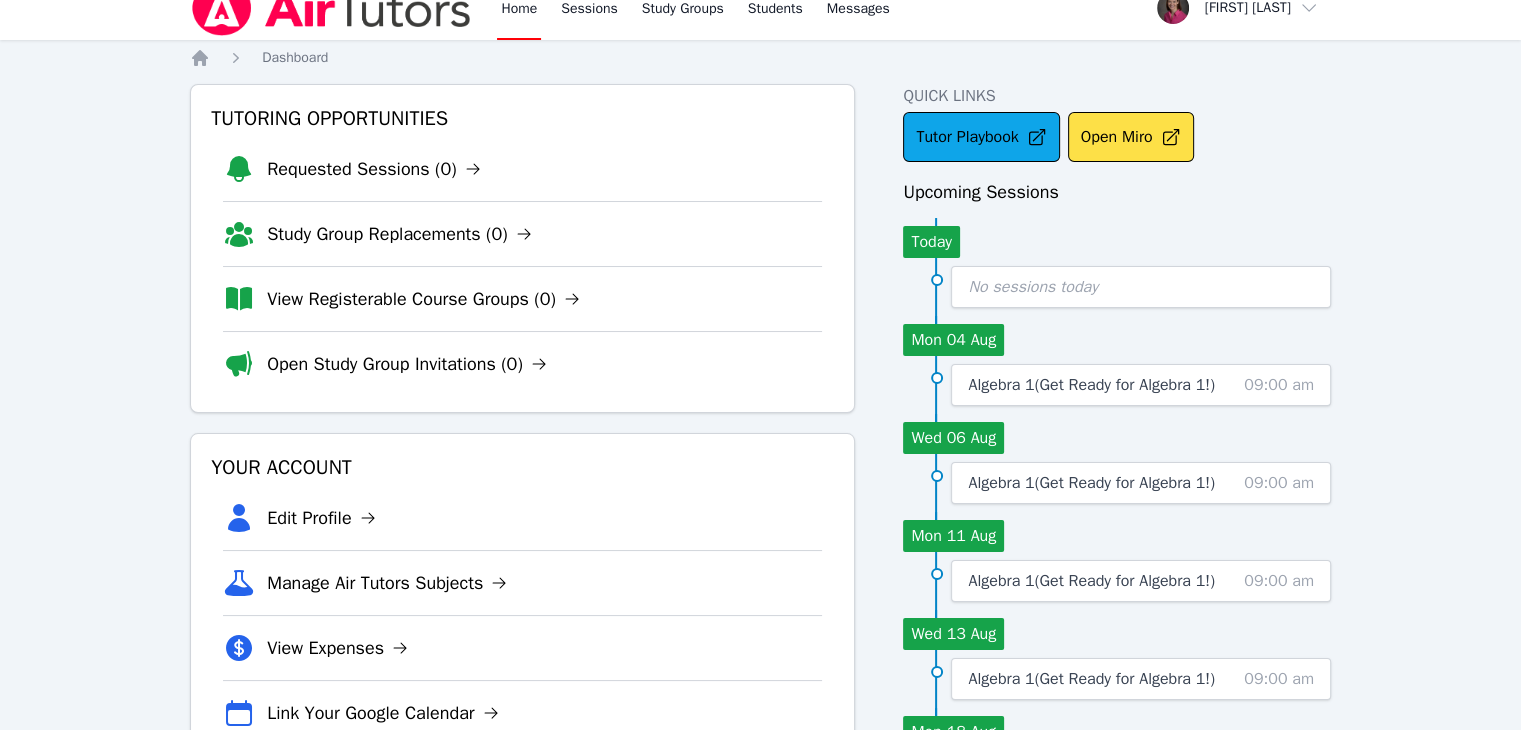 scroll, scrollTop: 36, scrollLeft: 0, axis: vertical 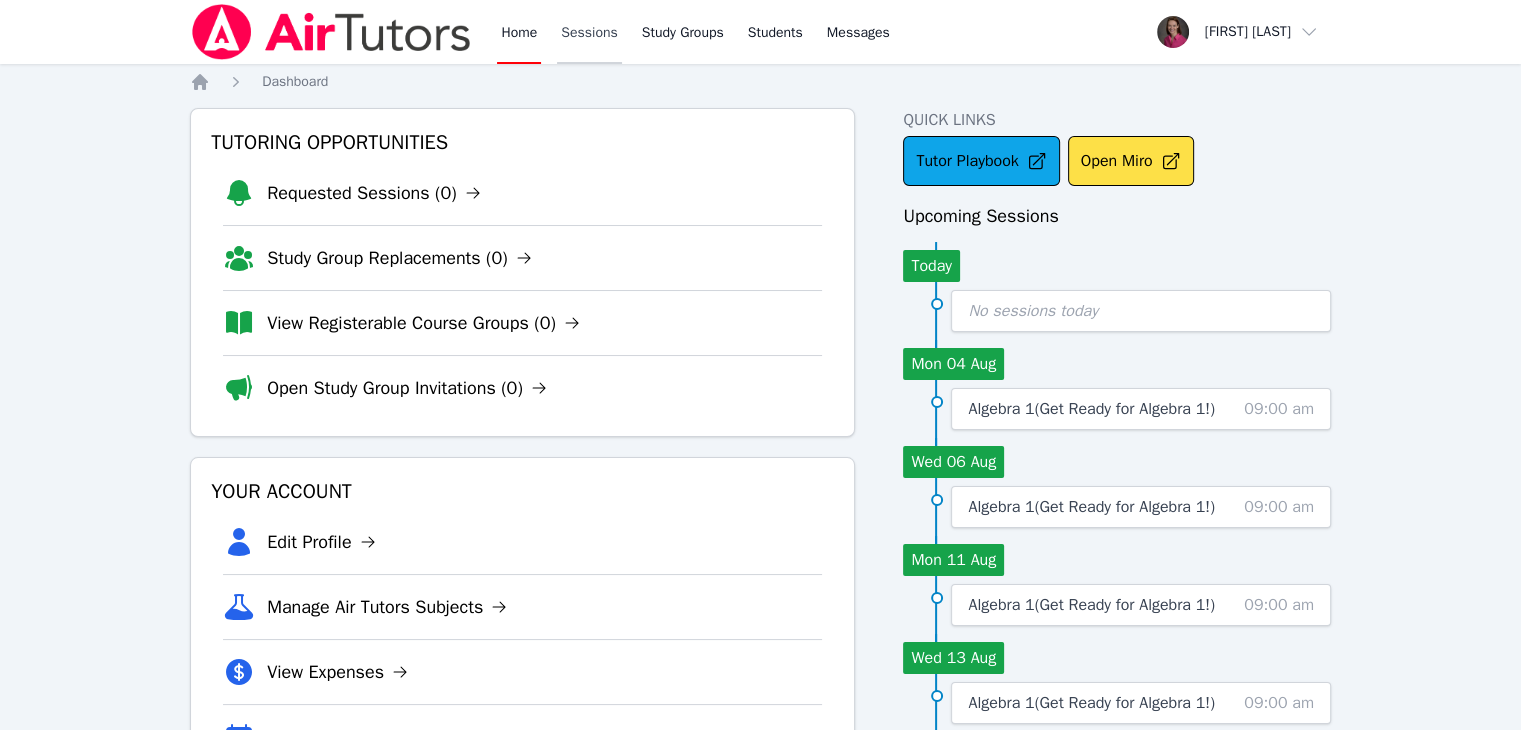 click on "Sessions" at bounding box center [589, 32] 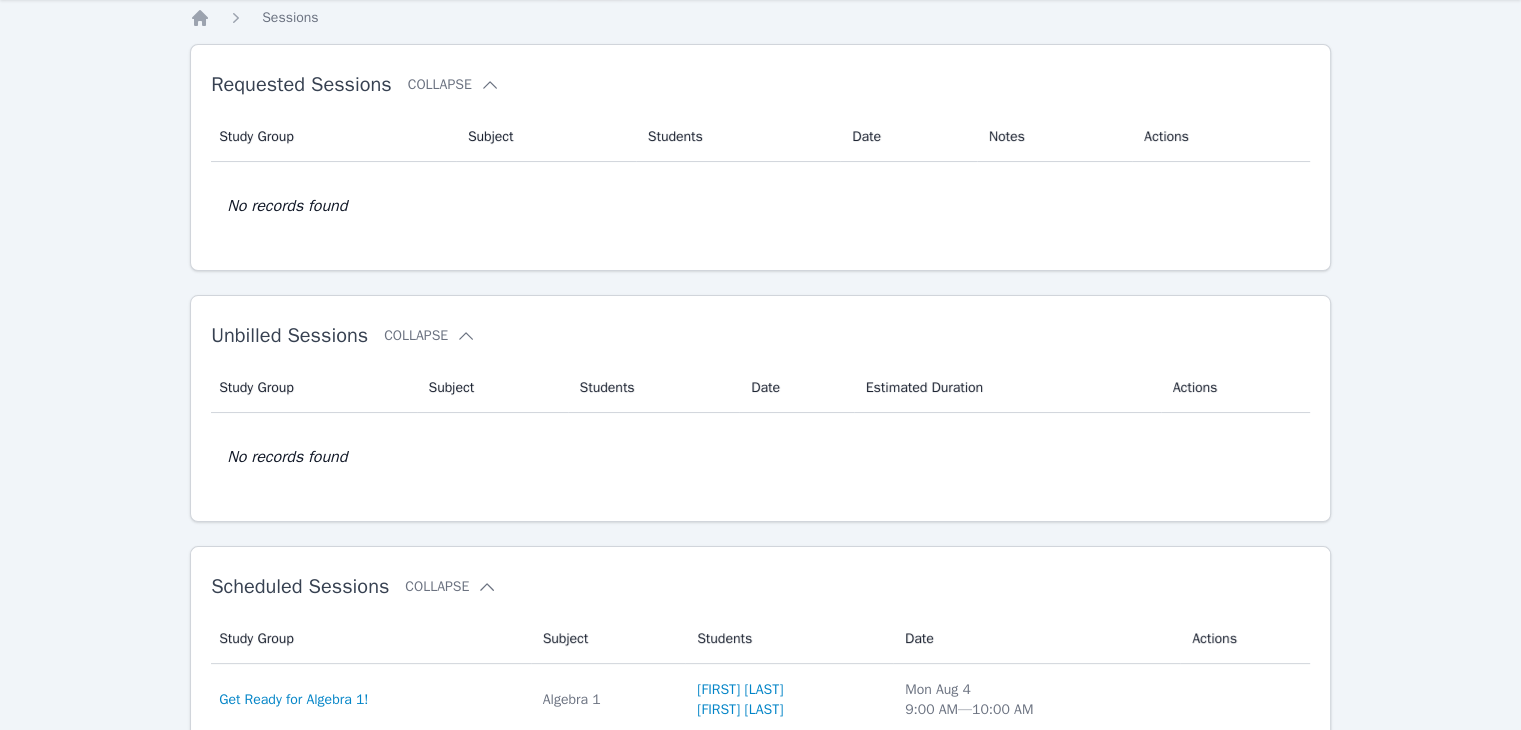 scroll, scrollTop: 0, scrollLeft: 0, axis: both 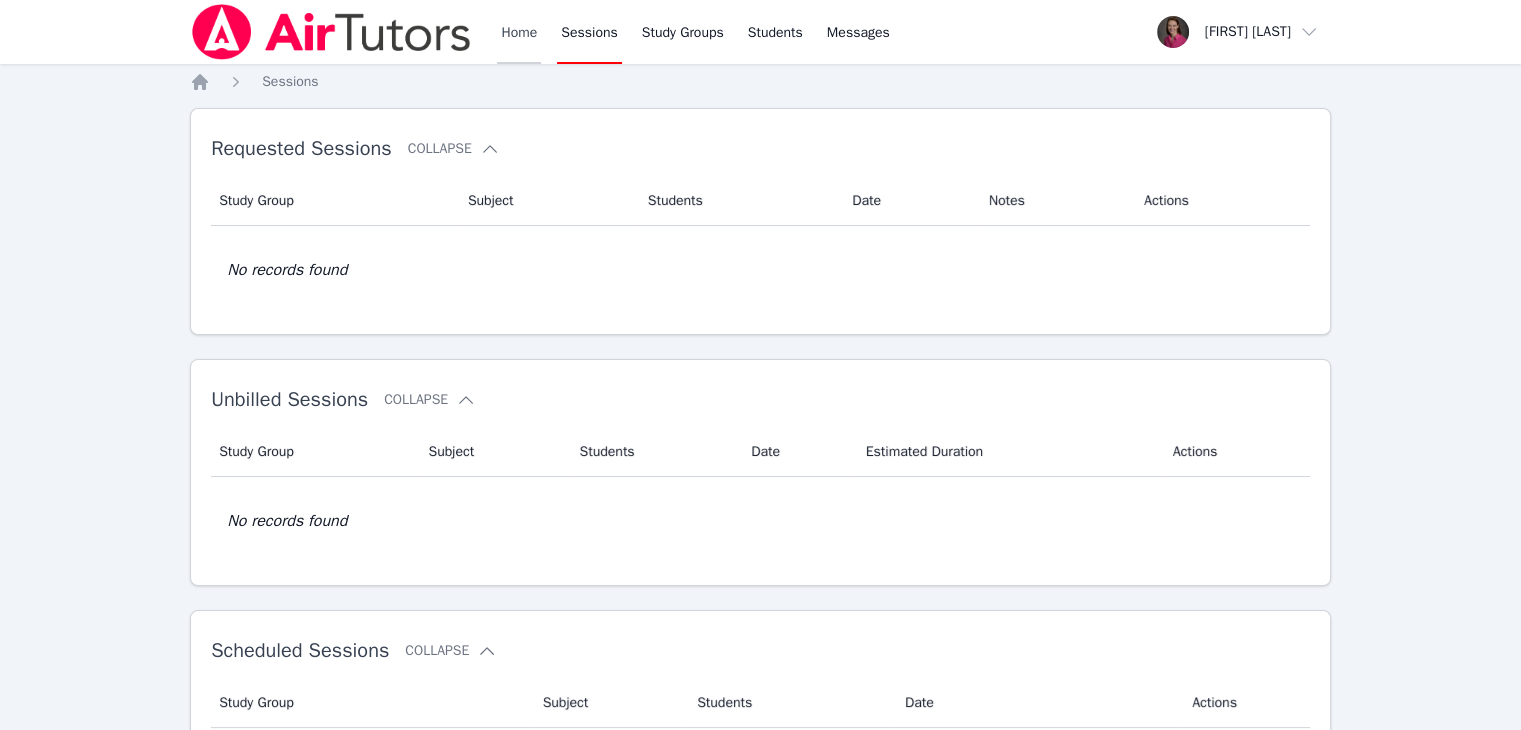 click on "Home" at bounding box center (519, 32) 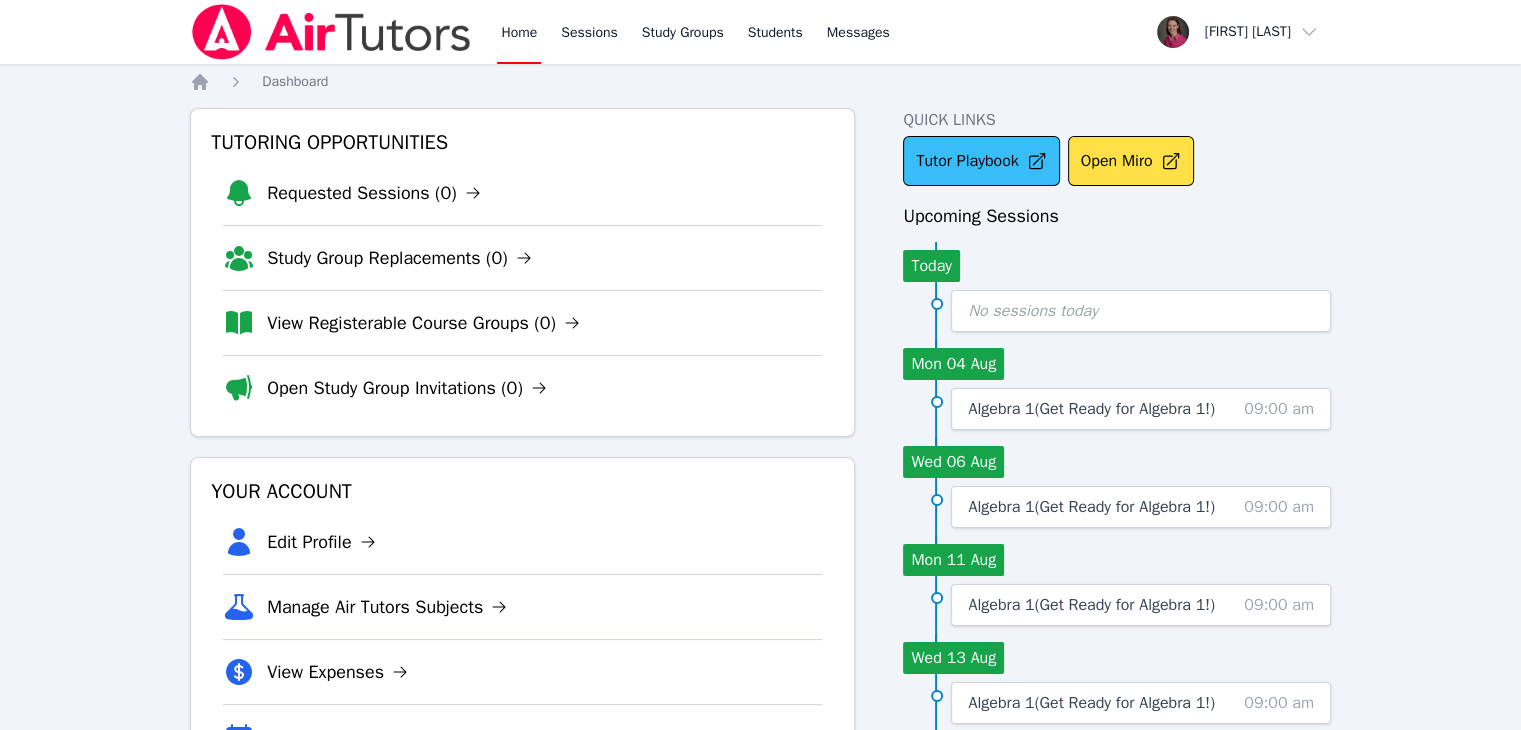 click on "Tutor Playbook" at bounding box center (981, 161) 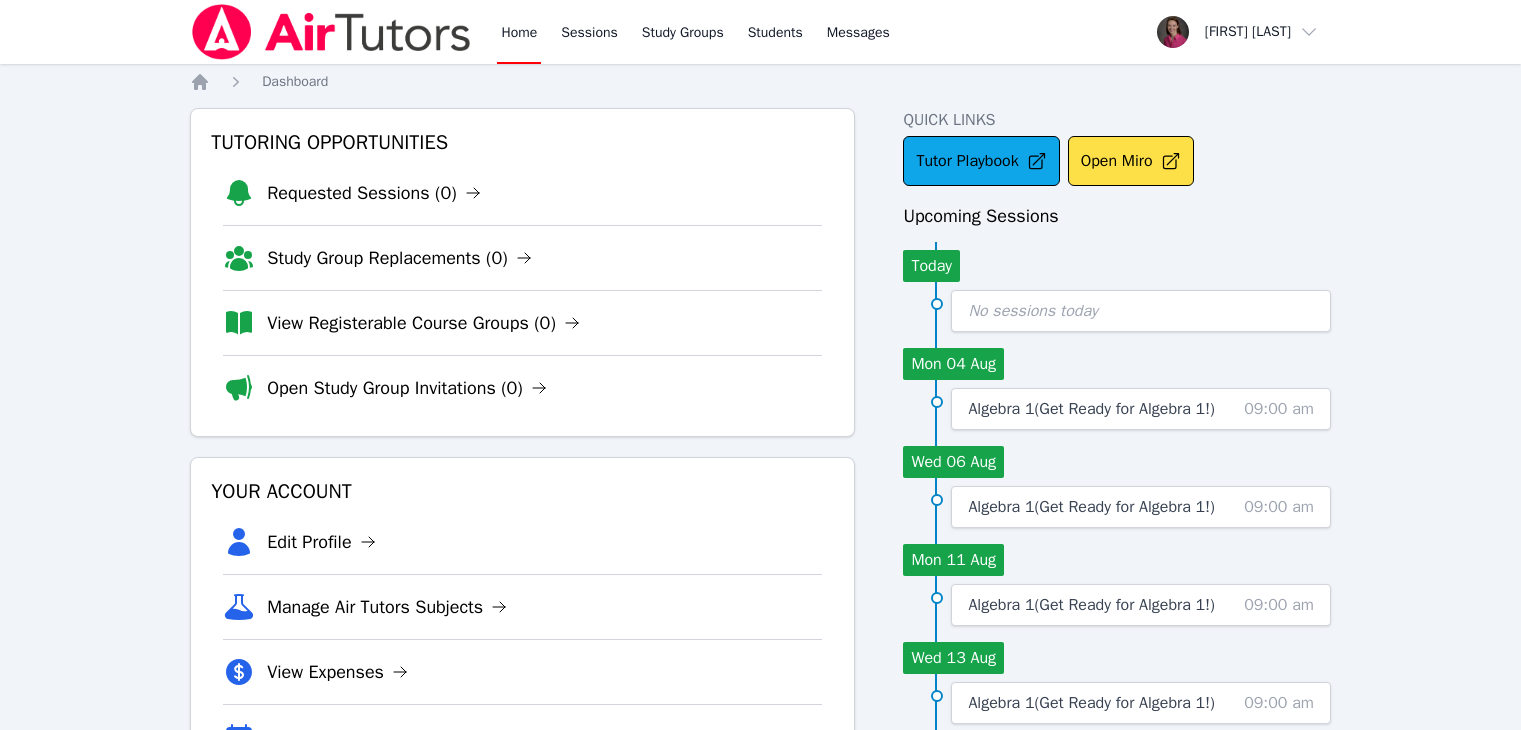 scroll, scrollTop: 0, scrollLeft: 0, axis: both 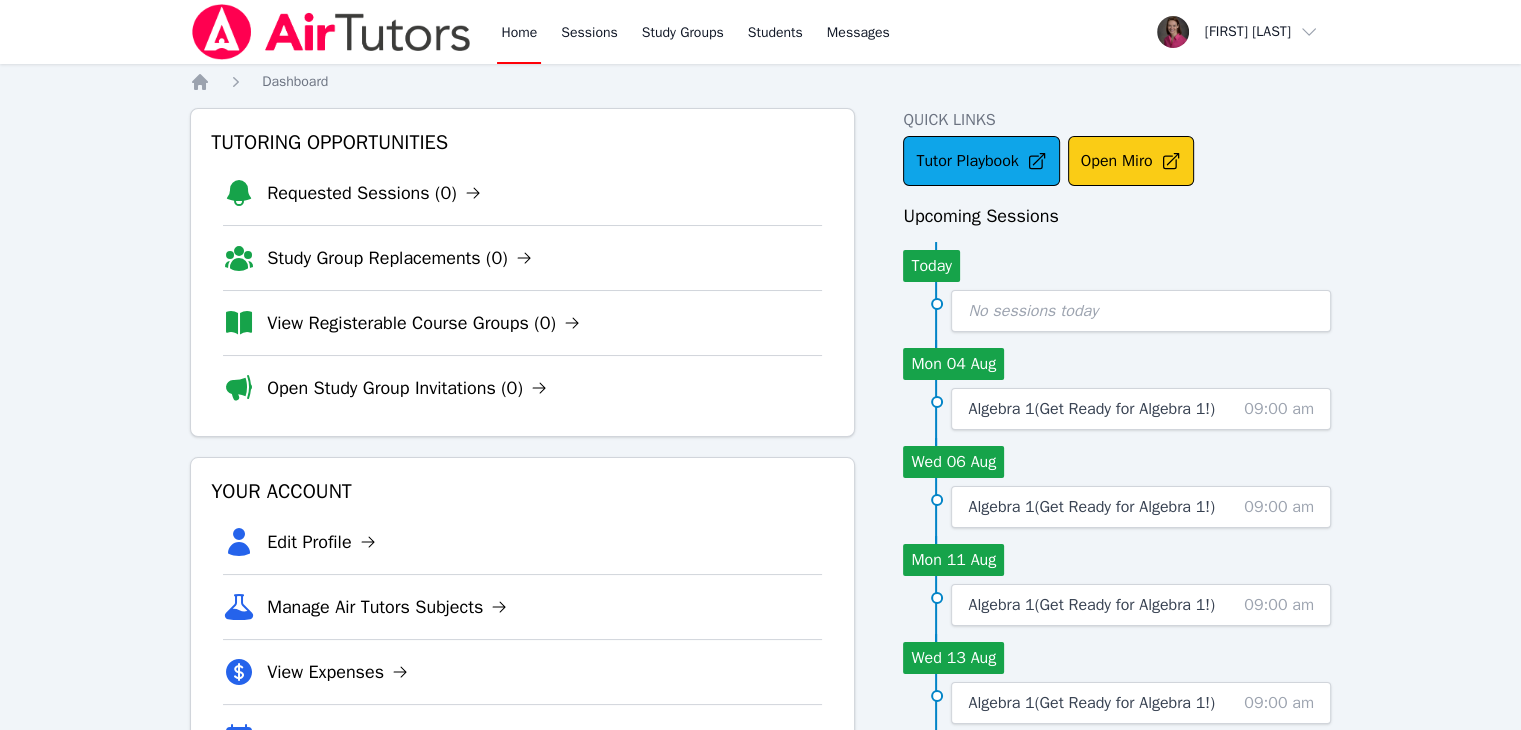 click on "Open Miro" at bounding box center (1131, 161) 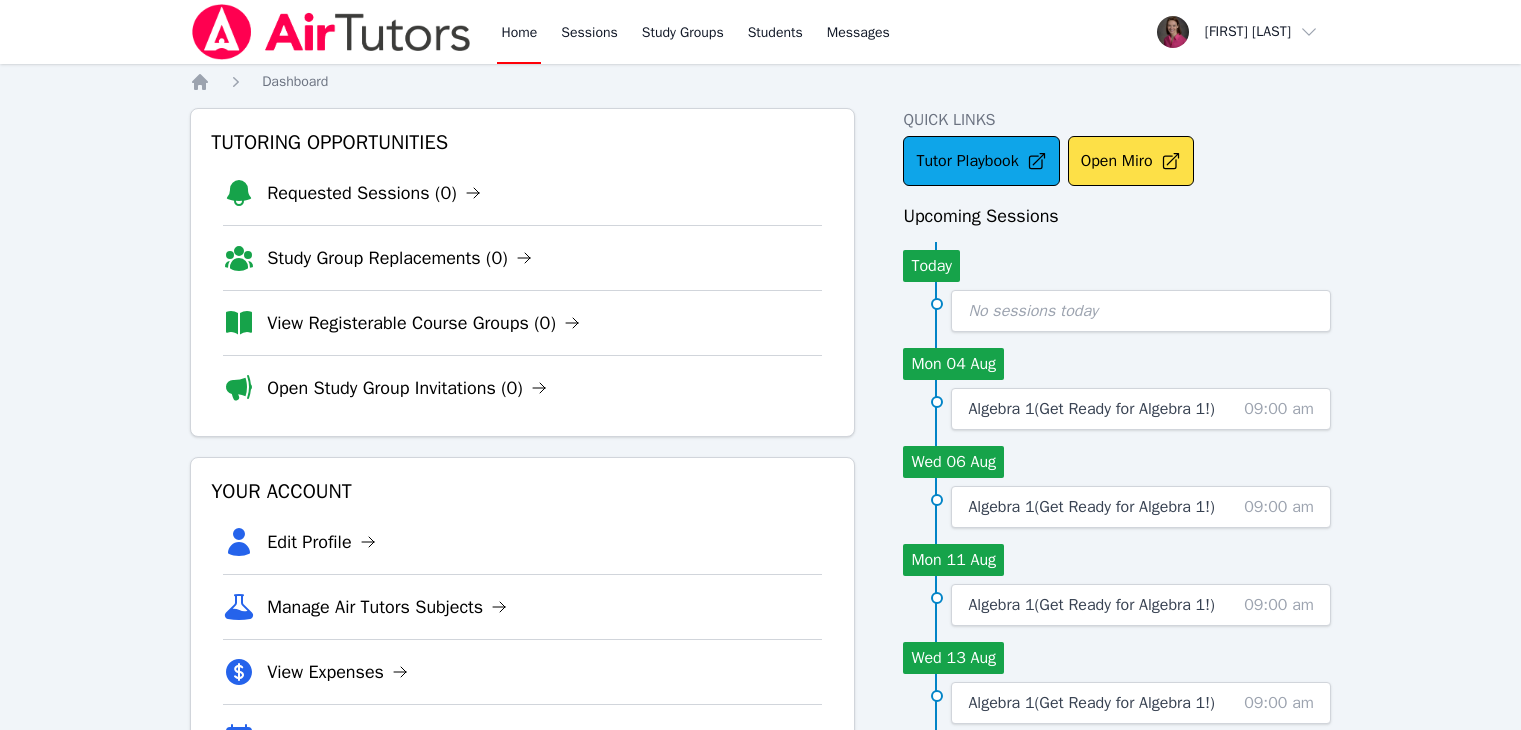 scroll, scrollTop: 0, scrollLeft: 0, axis: both 